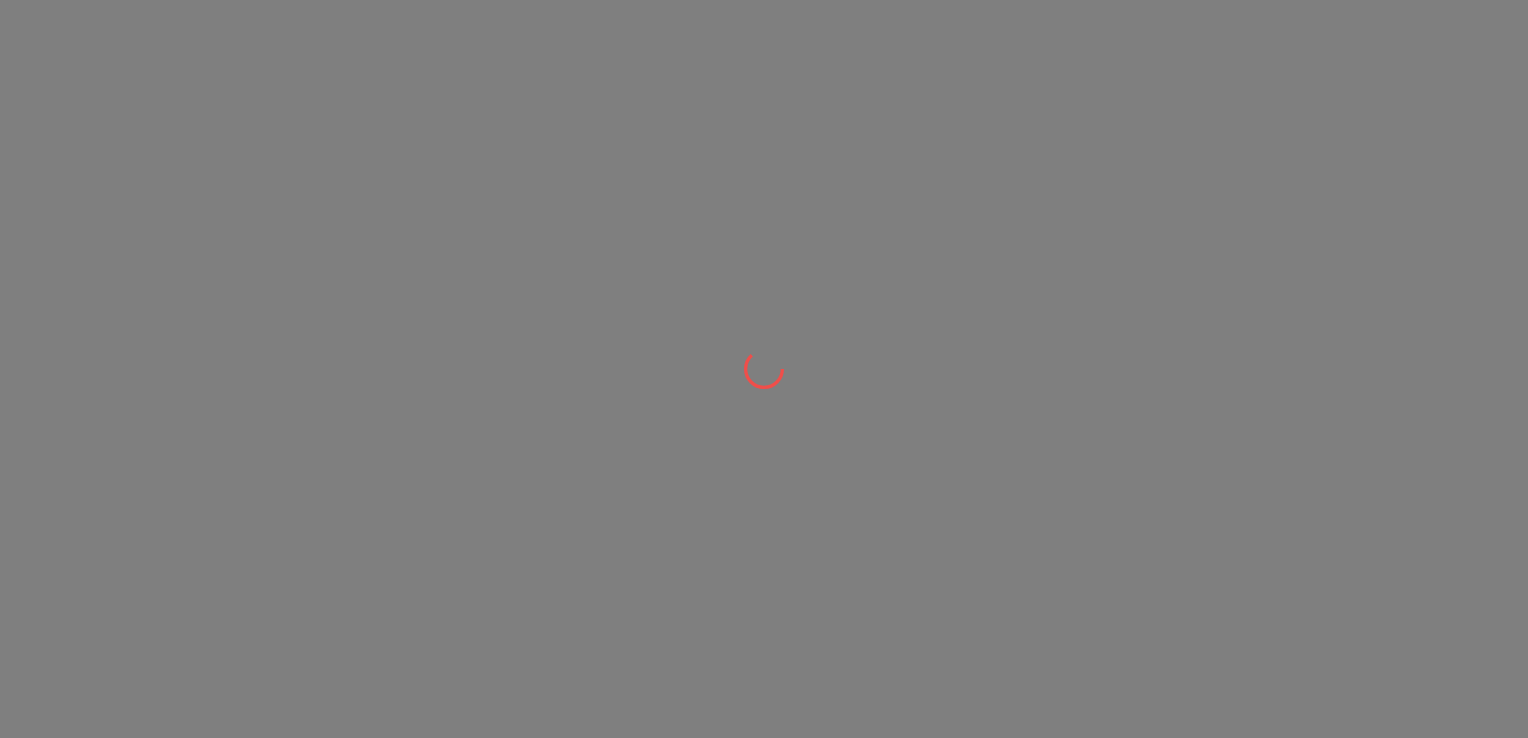 scroll, scrollTop: 0, scrollLeft: 0, axis: both 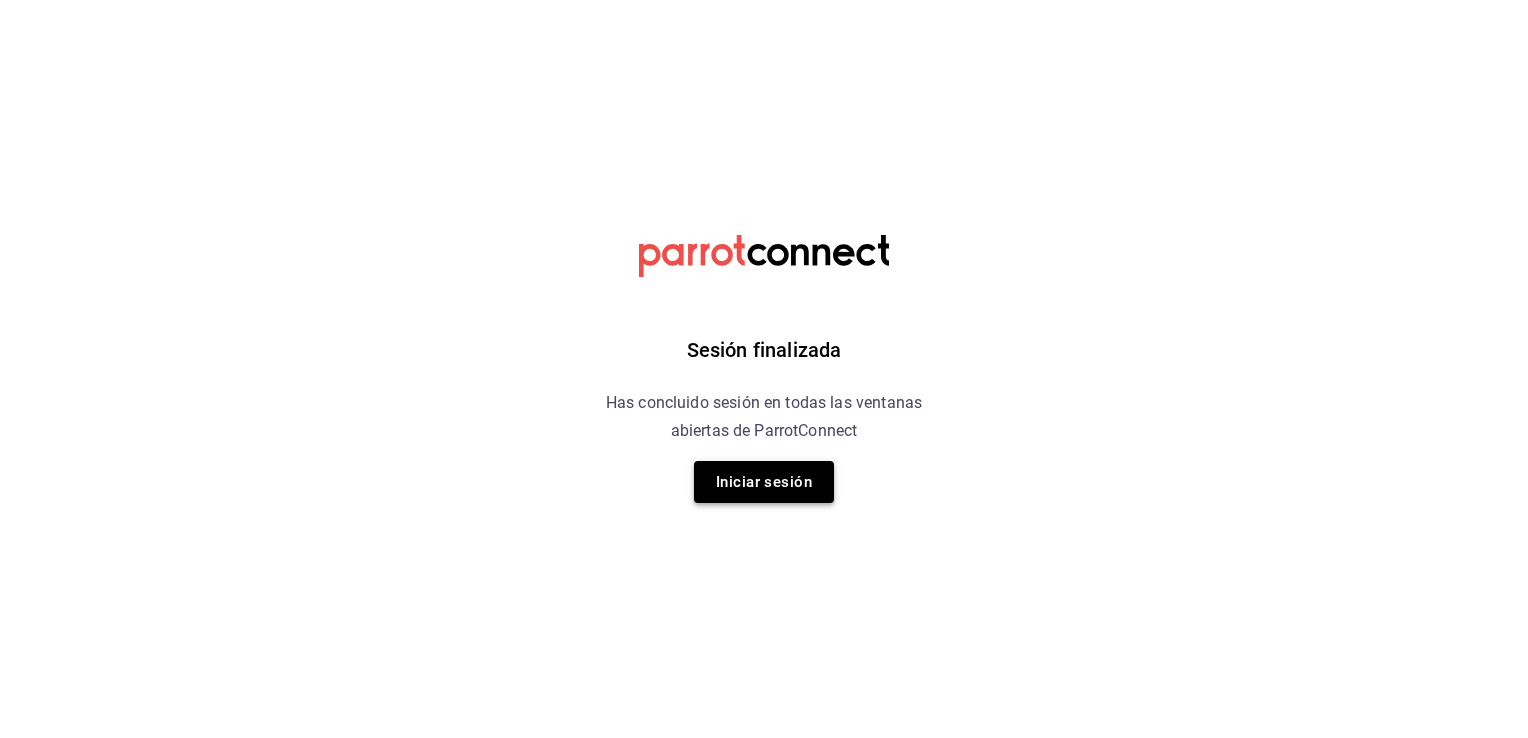 click on "Iniciar sesión" at bounding box center [764, 482] 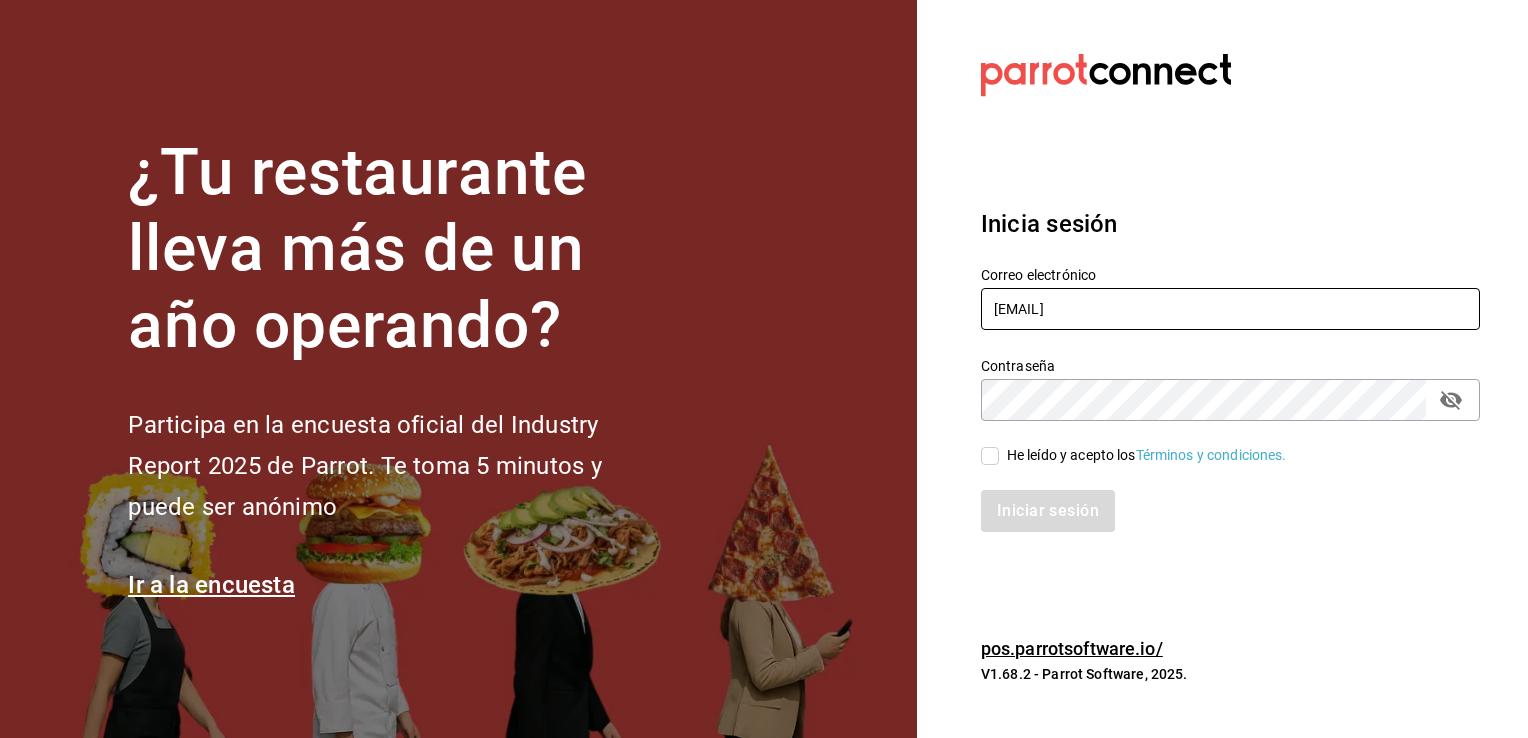 drag, startPoint x: 1192, startPoint y: 309, endPoint x: 768, endPoint y: 286, distance: 424.62335 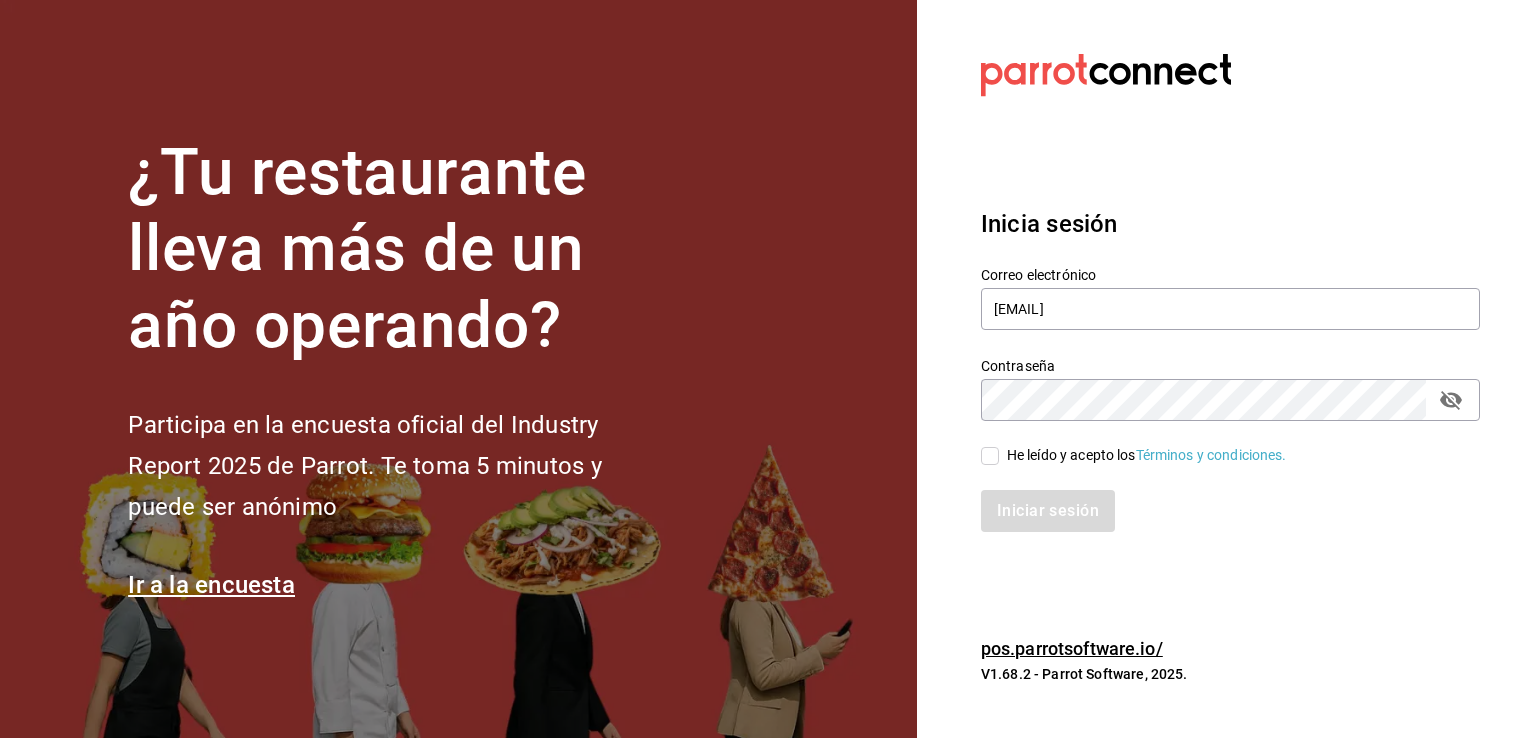 click on "He leído y acepto los  Términos y condiciones." at bounding box center (1143, 455) 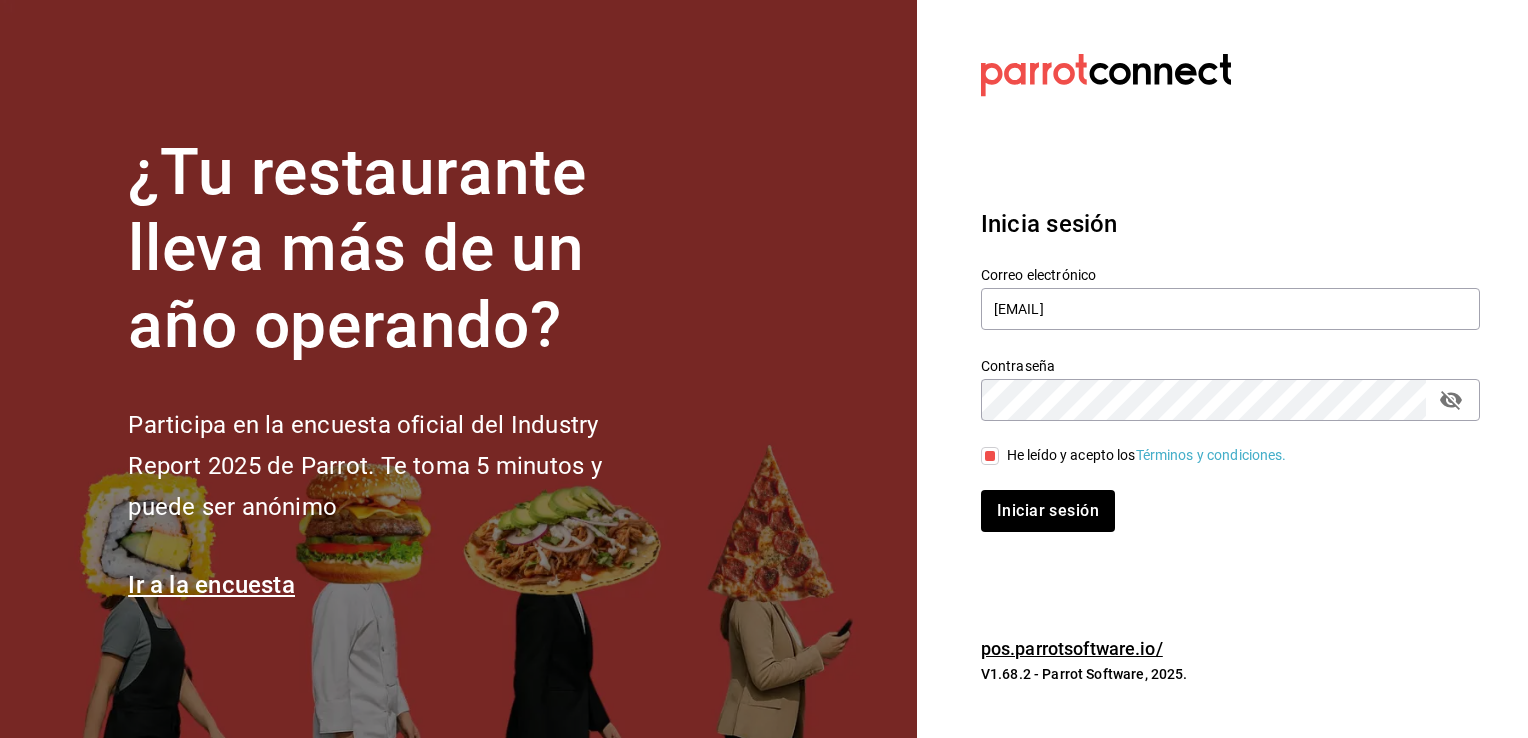 click on "Iniciar sesión" at bounding box center [1218, 499] 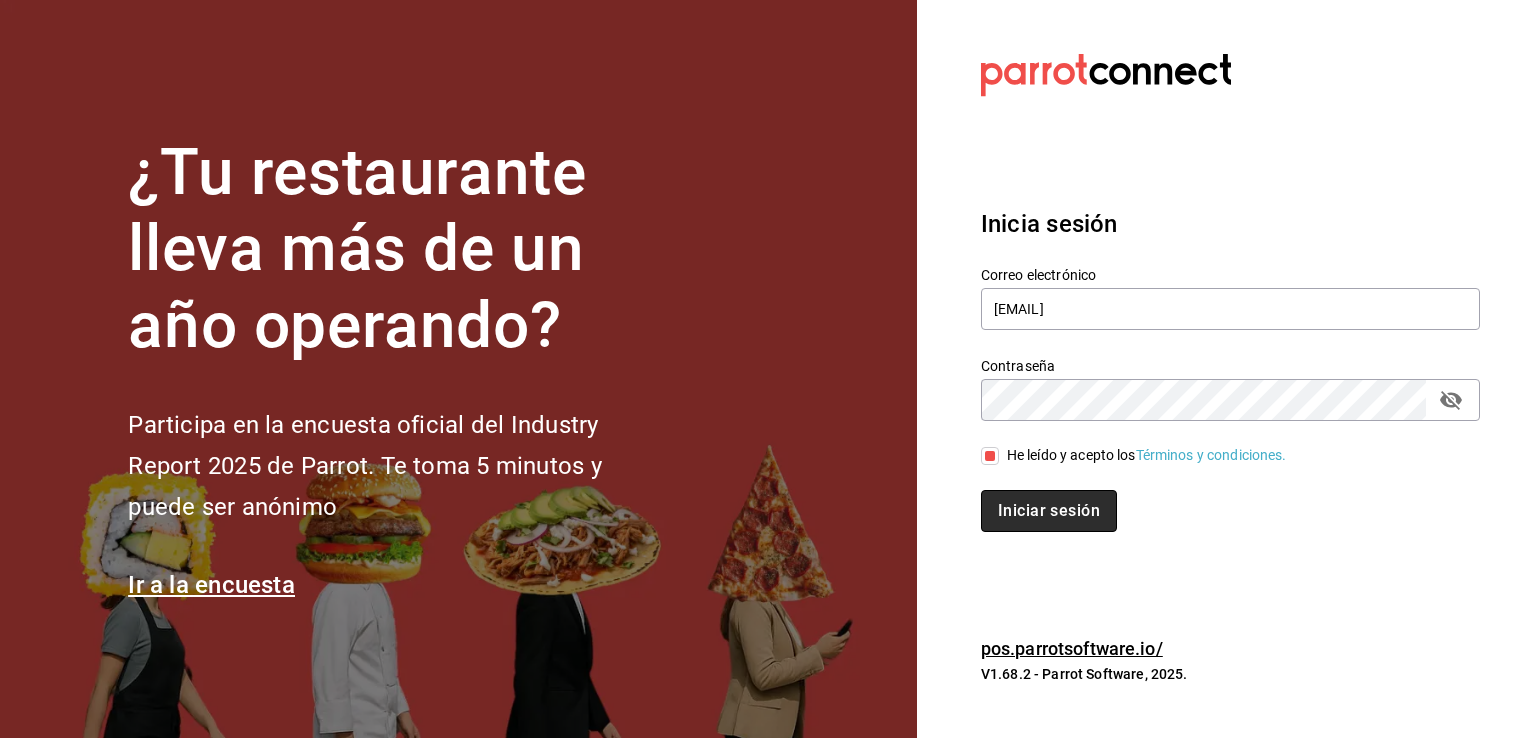 click on "Iniciar sesión" at bounding box center (1049, 511) 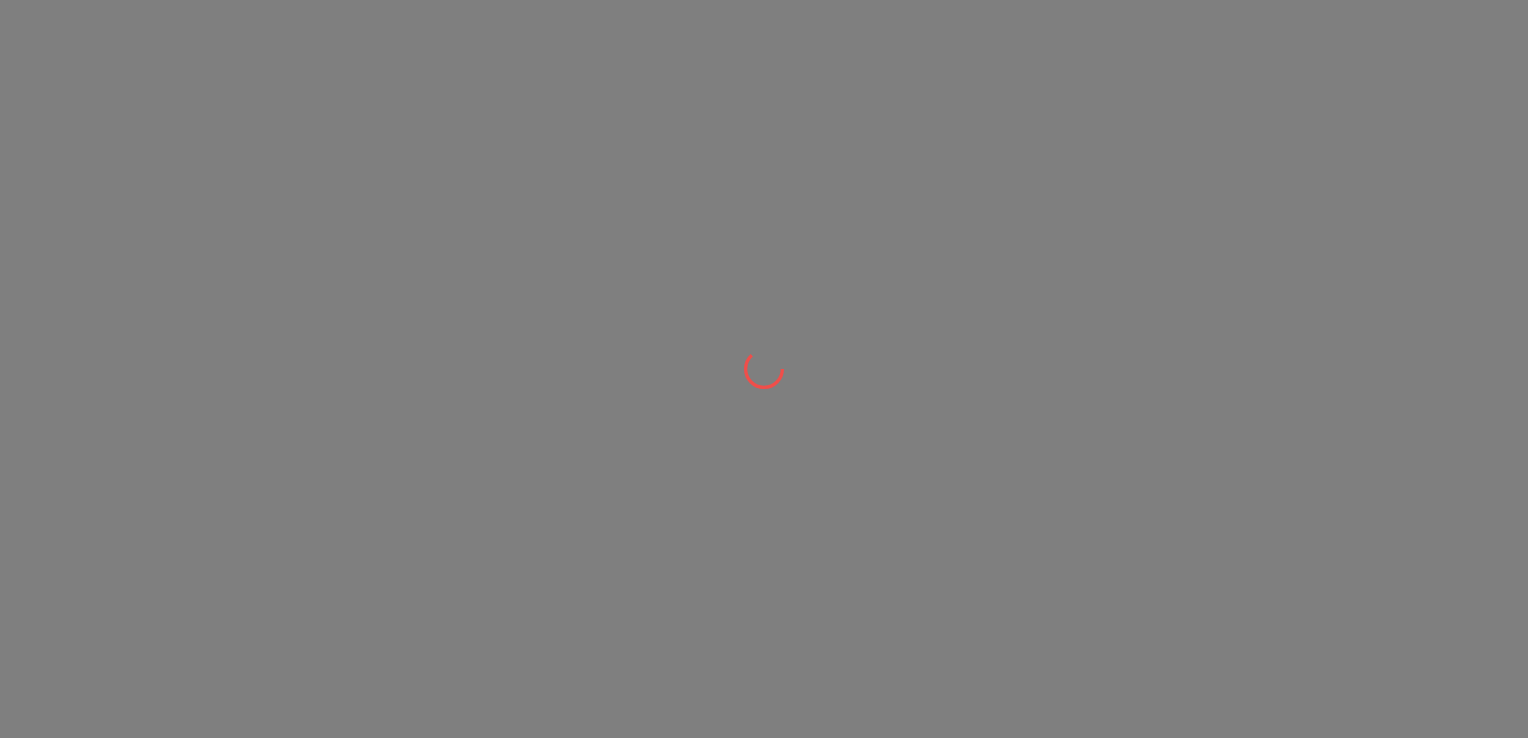 scroll, scrollTop: 0, scrollLeft: 0, axis: both 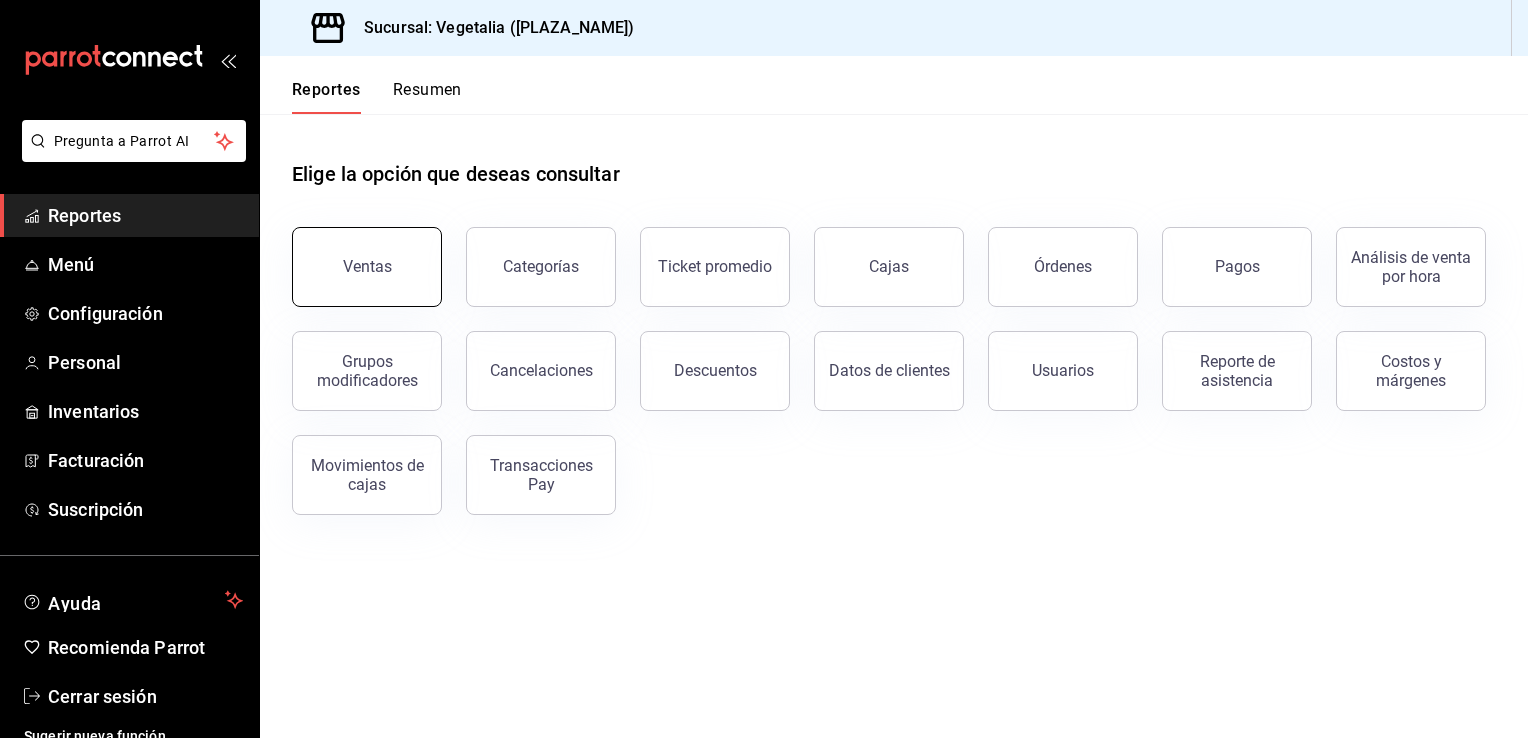 click on "Ventas" at bounding box center [367, 267] 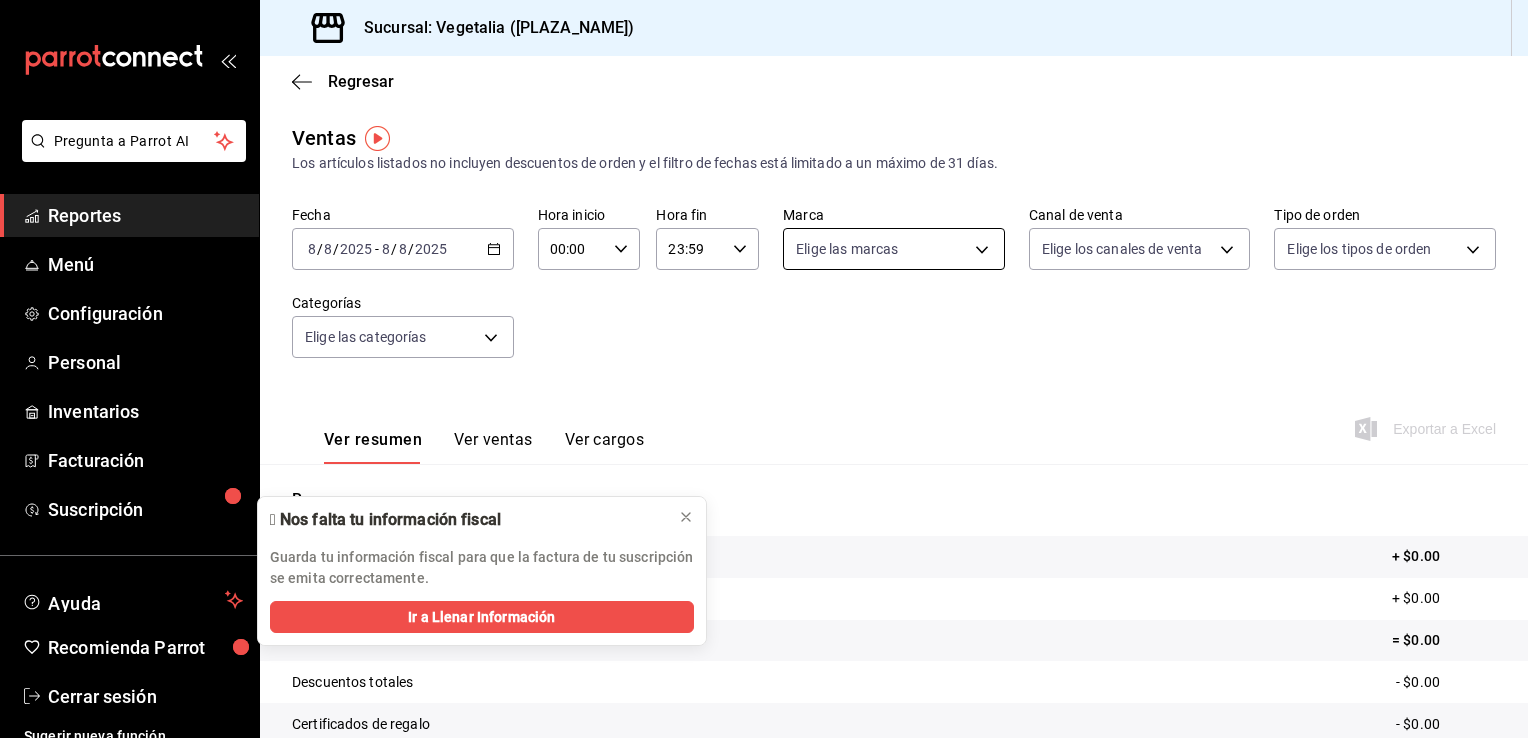 click on "Pregunta a Parrot AI Reportes   Menú   Configuración   Personal   Inventarios   Facturación   Suscripción   Ayuda Recomienda Parrot   Cerrar sesión   Sugerir nueva función   Sucursal: Vegetalia ([PLAZA_NAME]) Regresar Ventas Los artículos listados no incluyen descuentos de orden y el filtro de fechas está limitado a un máximo de 31 días. Fecha [DATE] [DATE] - [DATE] [DATE] Hora inicio 00:00 Hora inicio Hora fin 23:59 Hora fin Marca Elige las marcas Canal de venta Elige los canales de venta Tipo de orden Elige los tipos de orden Categorías Elige las categorías Ver resumen Ver ventas Ver cargos Exportar a Excel Resumen Total artículos + $0.00 Cargos por servicio + $0.00 Venta bruta = $0.00 Descuentos totales - $0.00 Certificados de regalo - $0.00 Venta total = $0.00 Impuestos - $0.00 Venta neta = $0.00 Pregunta a Parrot AI Reportes   Menú   Configuración   Personal   Inventarios   Facturación   Suscripción   Ayuda Recomienda Parrot   Cerrar sesión     Ver video tutorial" at bounding box center [764, 369] 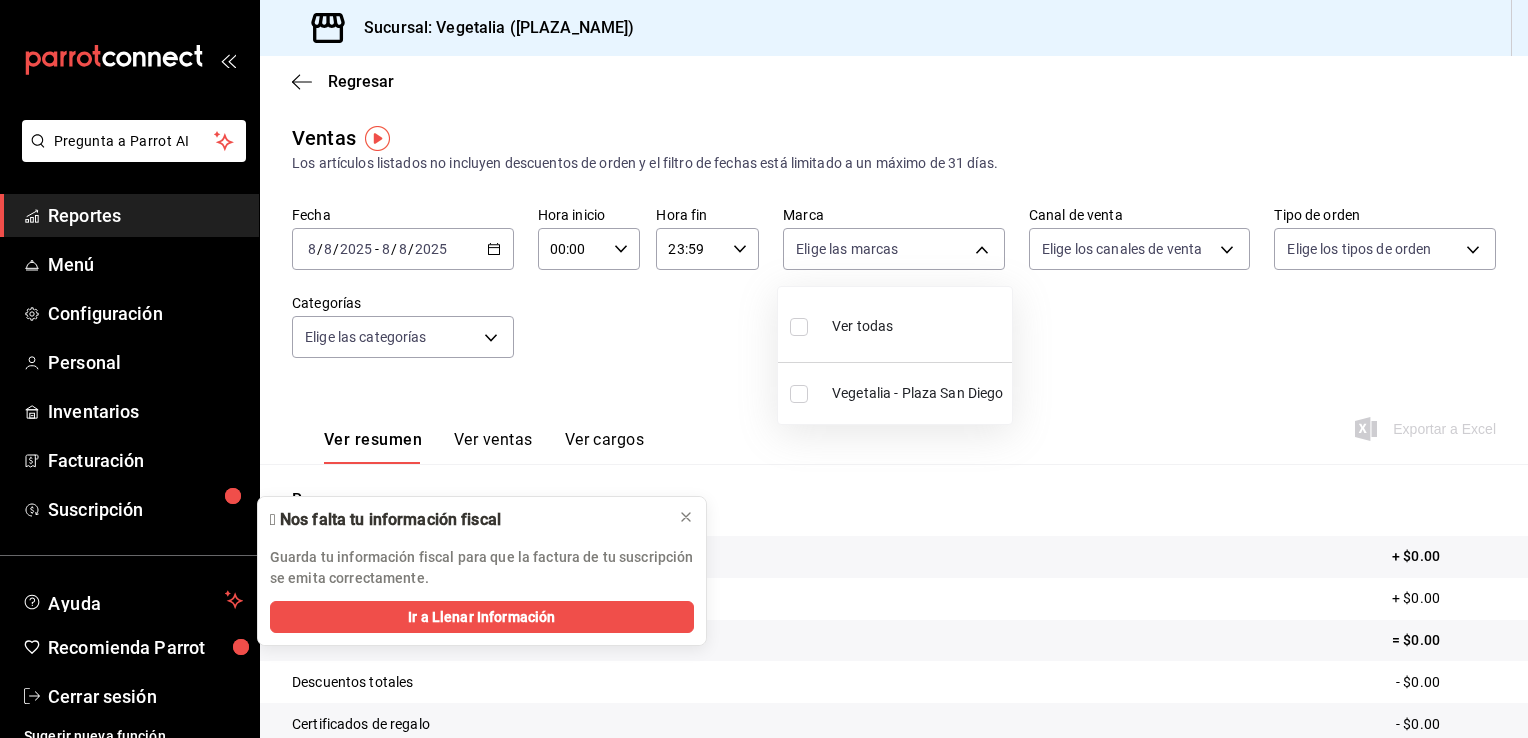 click at bounding box center (764, 369) 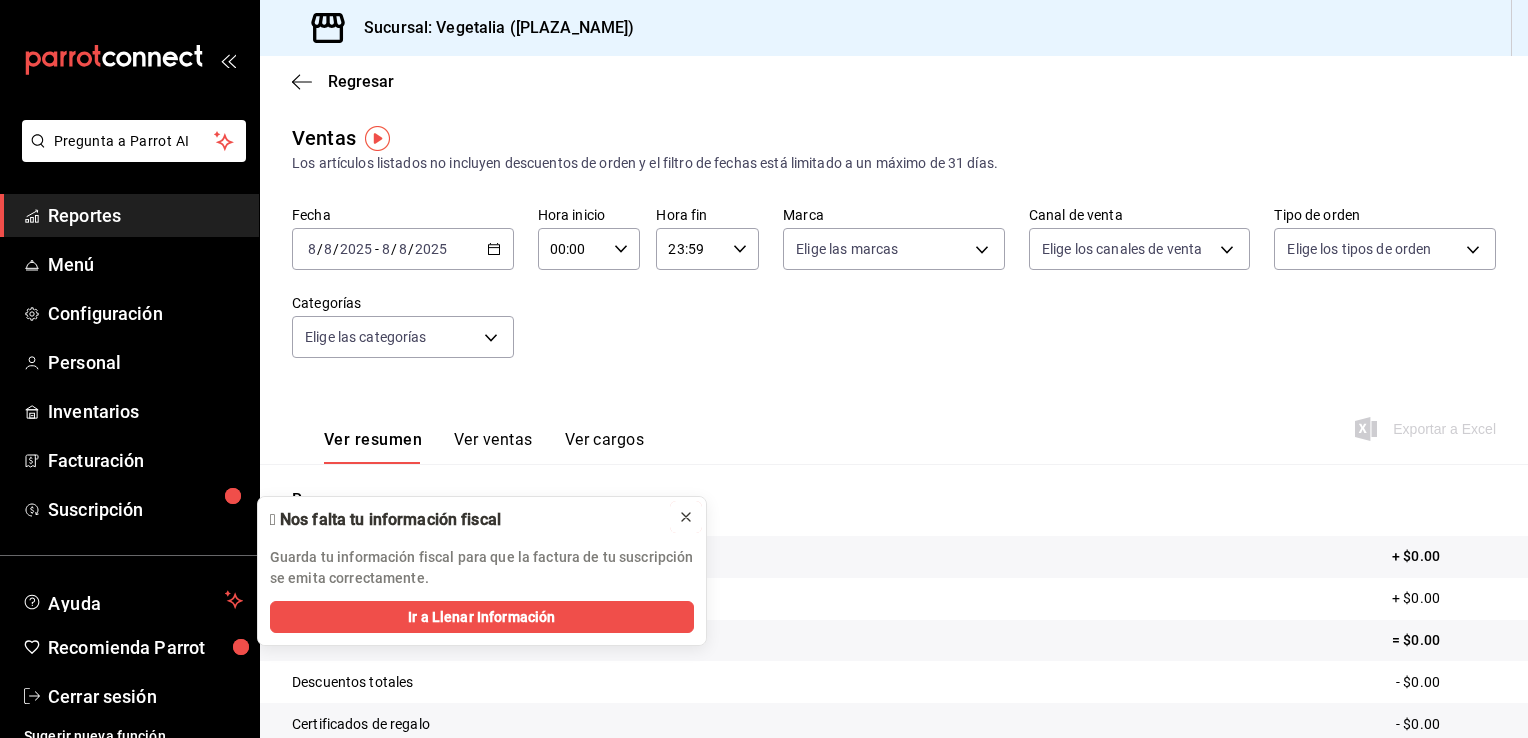 click 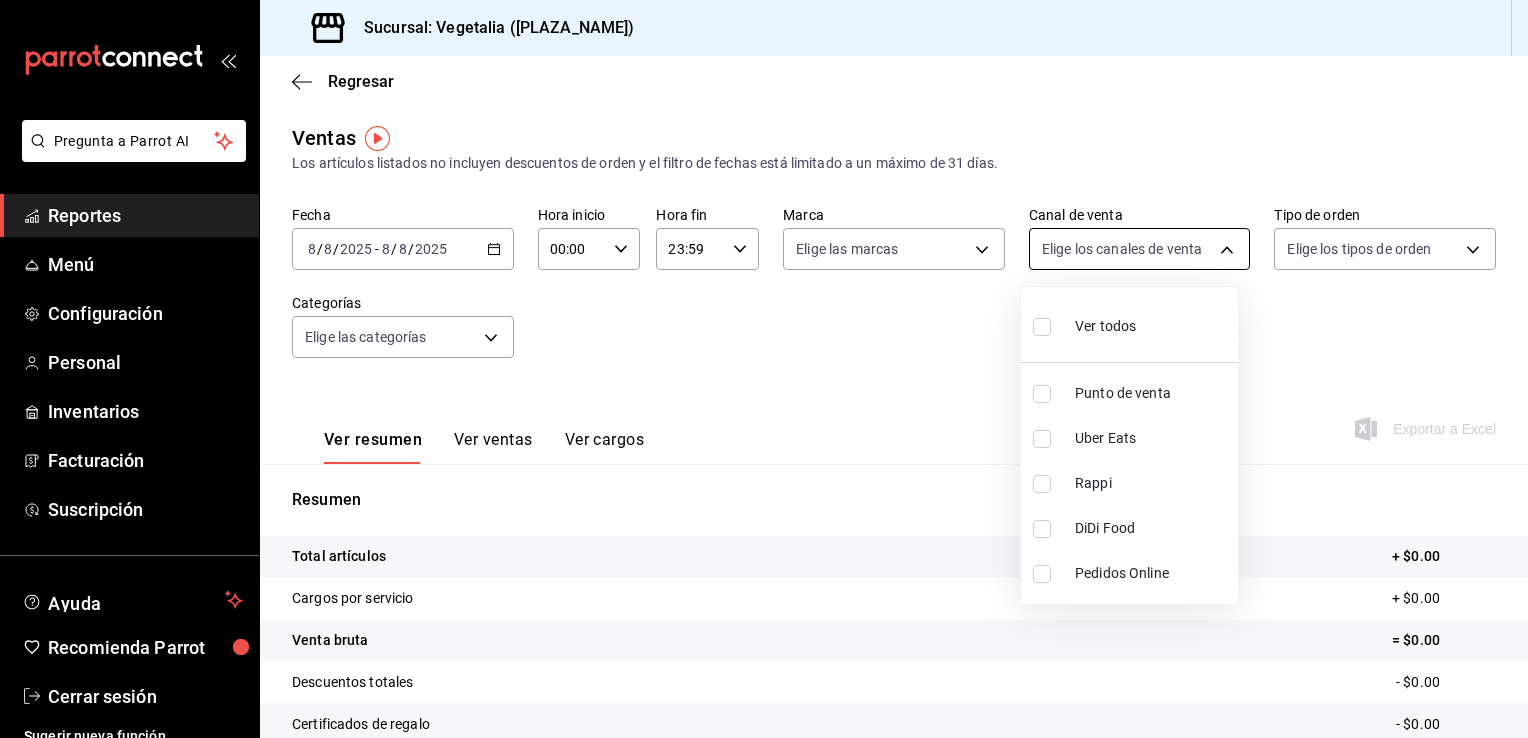 click on "Pregunta a Parrot AI Reportes   Menú   Configuración   Personal   Inventarios   Facturación   Suscripción   Ayuda Recomienda Parrot   Cerrar sesión   Sugerir nueva función   Sucursal: Vegetalia ([PLAZA_NAME]) Regresar Ventas Los artículos listados no incluyen descuentos de orden y el filtro de fechas está limitado a un máximo de 31 días. Fecha [DATE] [DATE] - [DATE] [DATE] Hora inicio 00:00 Hora inicio Hora fin 23:59 Hora fin Marca Elige las marcas Canal de venta Elige los canales de venta Tipo de orden Elige los tipos de orden Categorías Elige las categorías Ver resumen Ver ventas Ver cargos Exportar a Excel Resumen Total artículos + $0.00 Cargos por servicio + $0.00 Venta bruta = $0.00 Descuentos totales - $0.00 Certificados de regalo - $0.00 Venta total = $0.00 Impuestos - $0.00 Venta neta = $0.00 Pregunta a Parrot AI Reportes   Menú   Configuración   Personal   Inventarios   Facturación   Suscripción   Ayuda Recomienda Parrot   Cerrar sesión     Ver video tutorial" at bounding box center [764, 369] 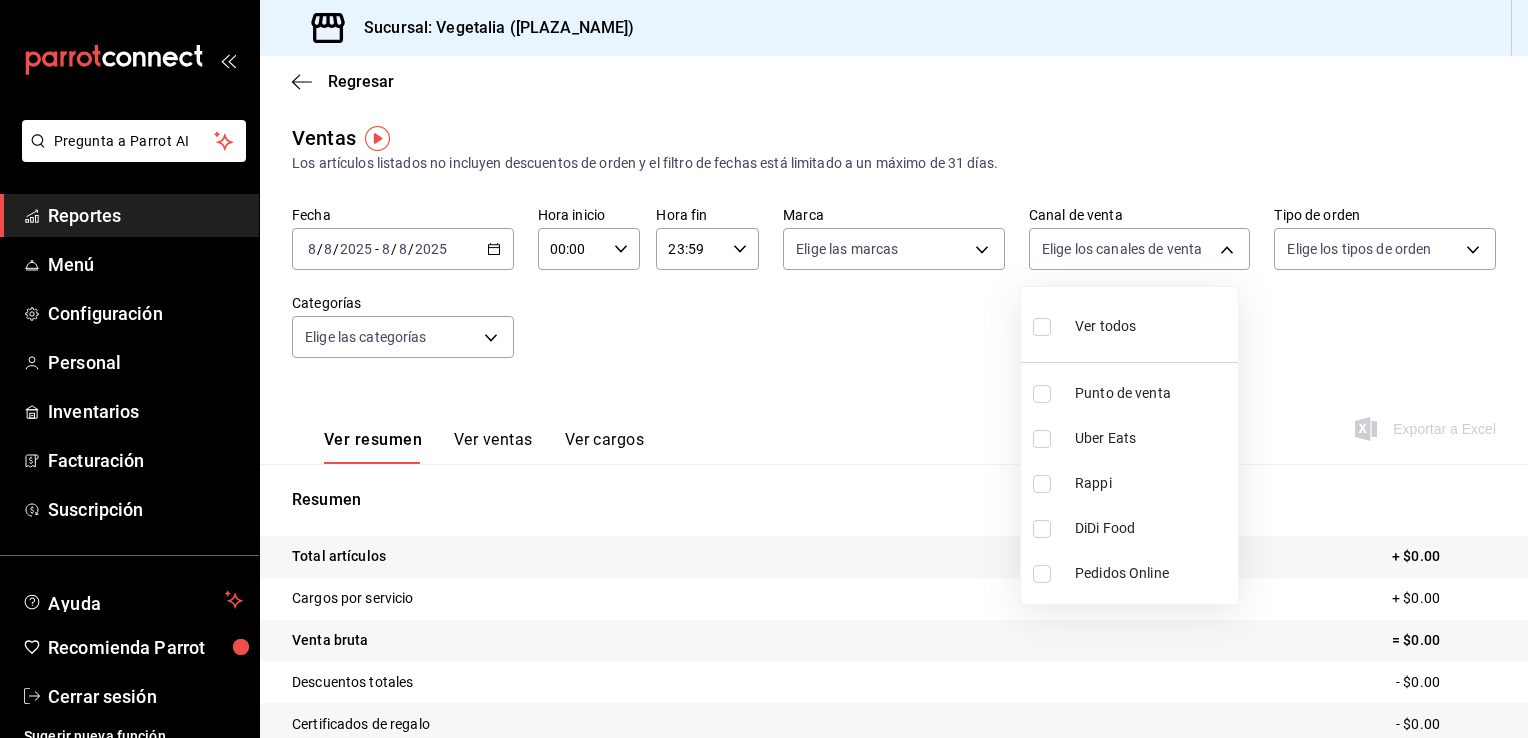 click at bounding box center (764, 369) 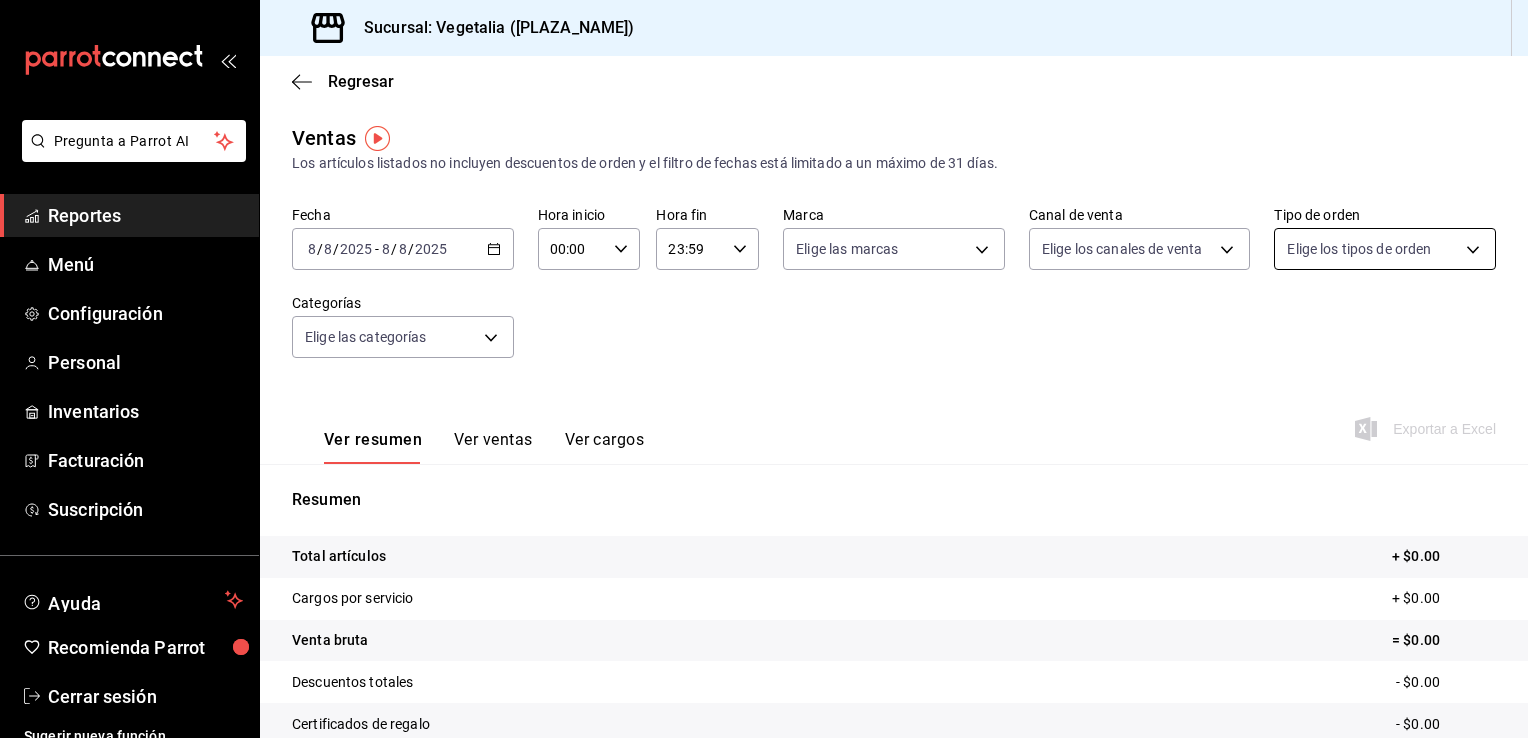 click on "Pregunta a Parrot AI Reportes   Menú   Configuración   Personal   Inventarios   Facturación   Suscripción   Ayuda Recomienda Parrot   Cerrar sesión   Sugerir nueva función   Sucursal: Vegetalia ([PLAZA_NAME]) Regresar Ventas Los artículos listados no incluyen descuentos de orden y el filtro de fechas está limitado a un máximo de 31 días. Fecha [DATE] [DATE] - [DATE] [DATE] Hora inicio 00:00 Hora inicio Hora fin 23:59 Hora fin Marca Elige las marcas Canal de venta Elige los canales de venta Tipo de orden Elige los tipos de orden Categorías Elige las categorías Ver resumen Ver ventas Ver cargos Exportar a Excel Resumen Total artículos + $0.00 Cargos por servicio + $0.00 Venta bruta = $0.00 Descuentos totales - $0.00 Certificados de regalo - $0.00 Venta total = $0.00 Impuestos - $0.00 Venta neta = $0.00 Pregunta a Parrot AI Reportes   Menú   Configuración   Personal   Inventarios   Facturación   Suscripción   Ayuda Recomienda Parrot   Cerrar sesión     Ver video tutorial" at bounding box center (764, 369) 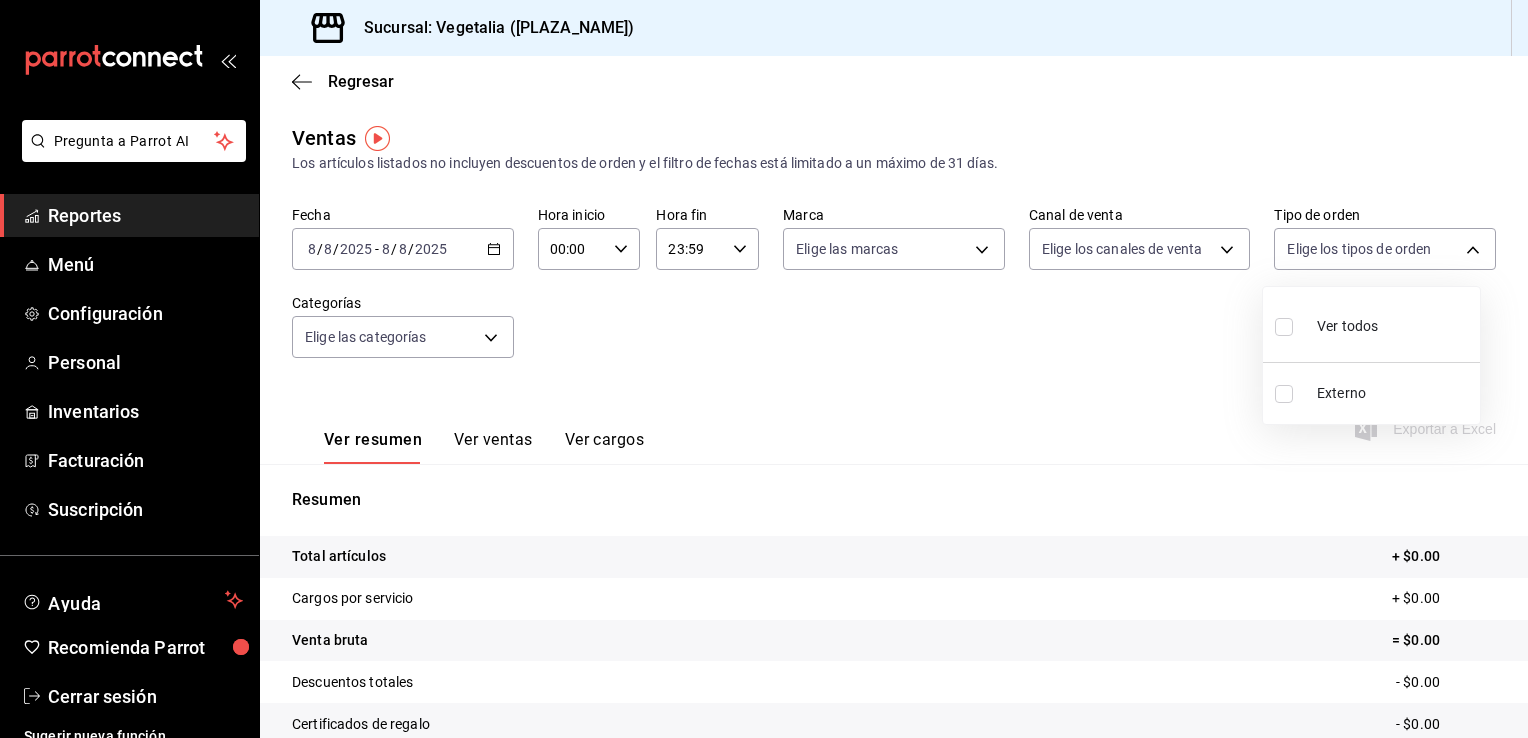 click at bounding box center [764, 369] 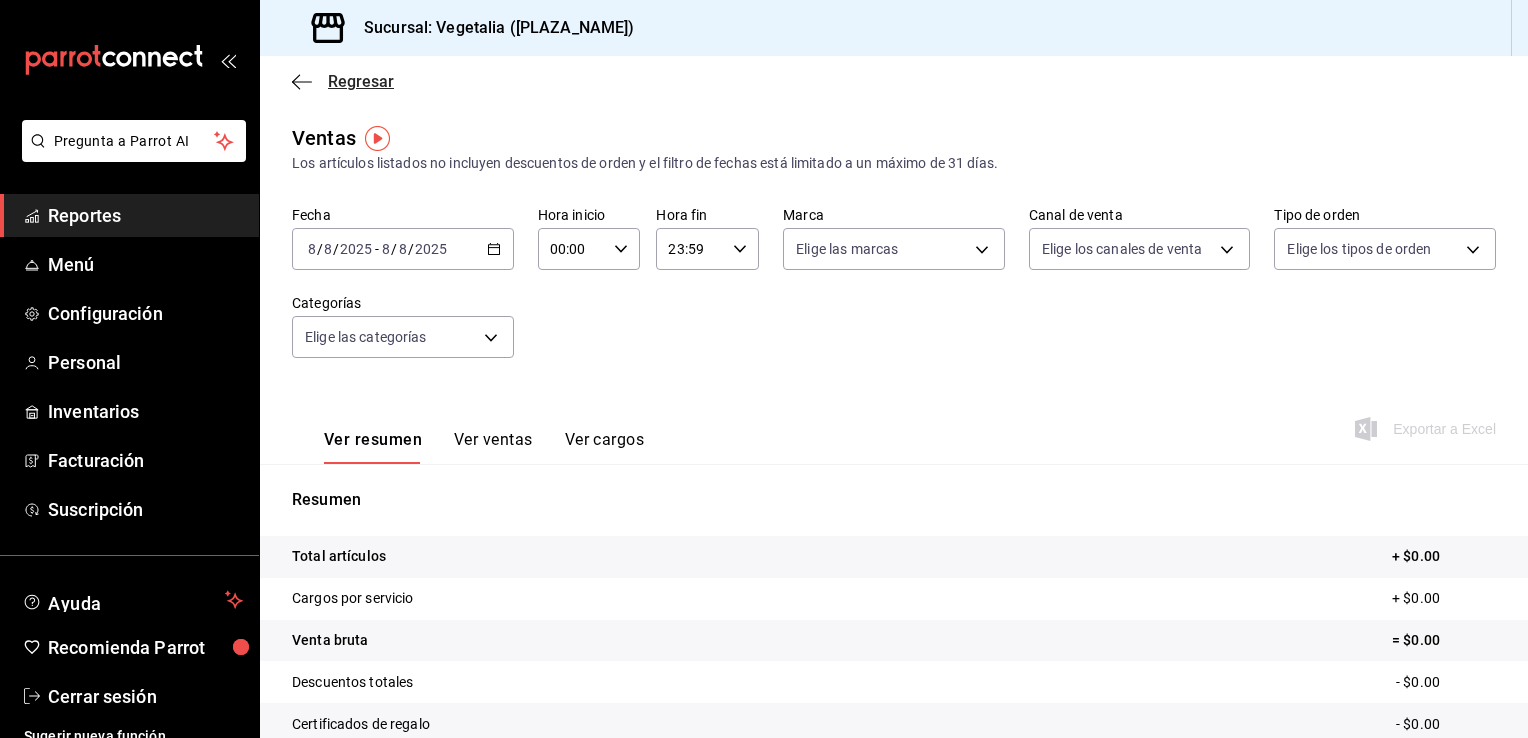 click 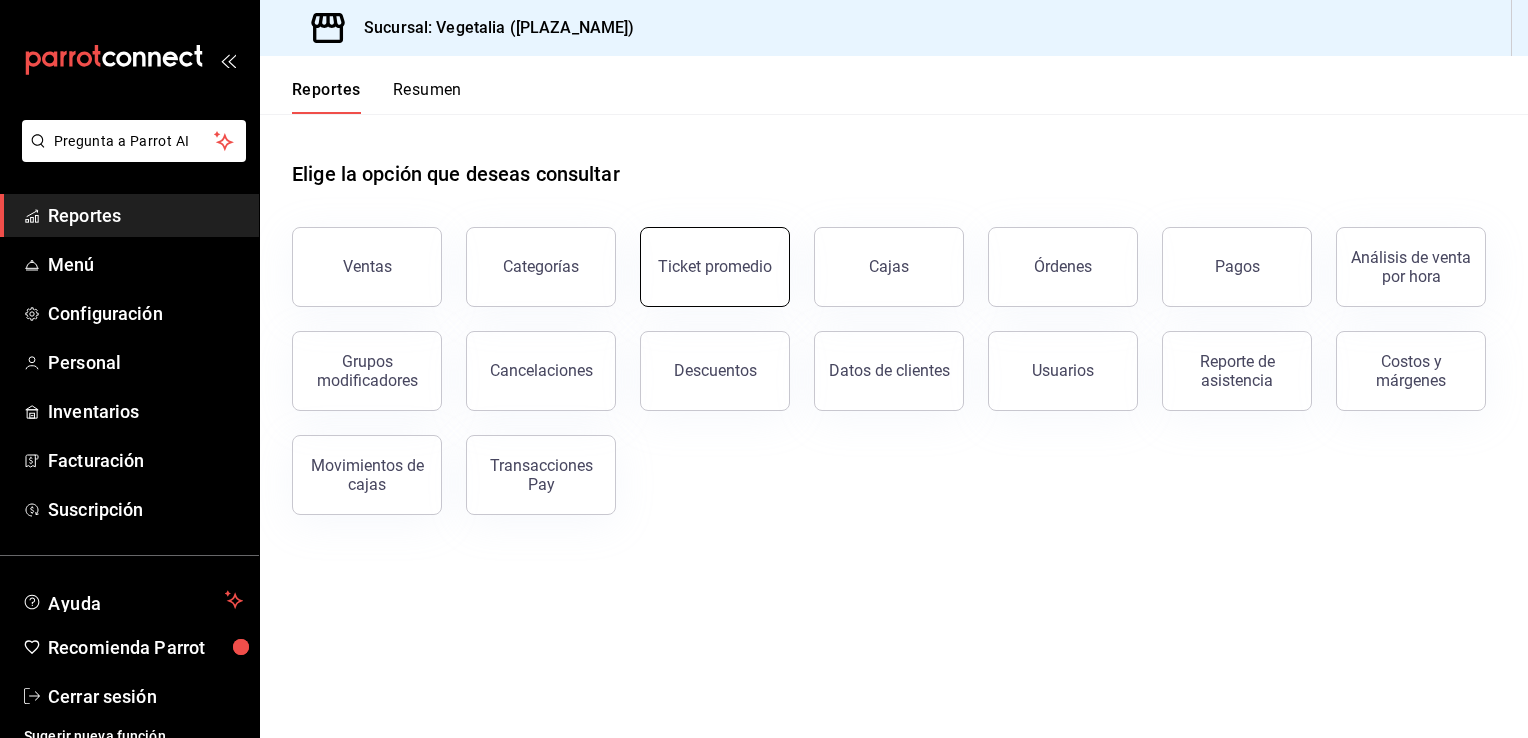 click on "Ticket promedio" at bounding box center (715, 266) 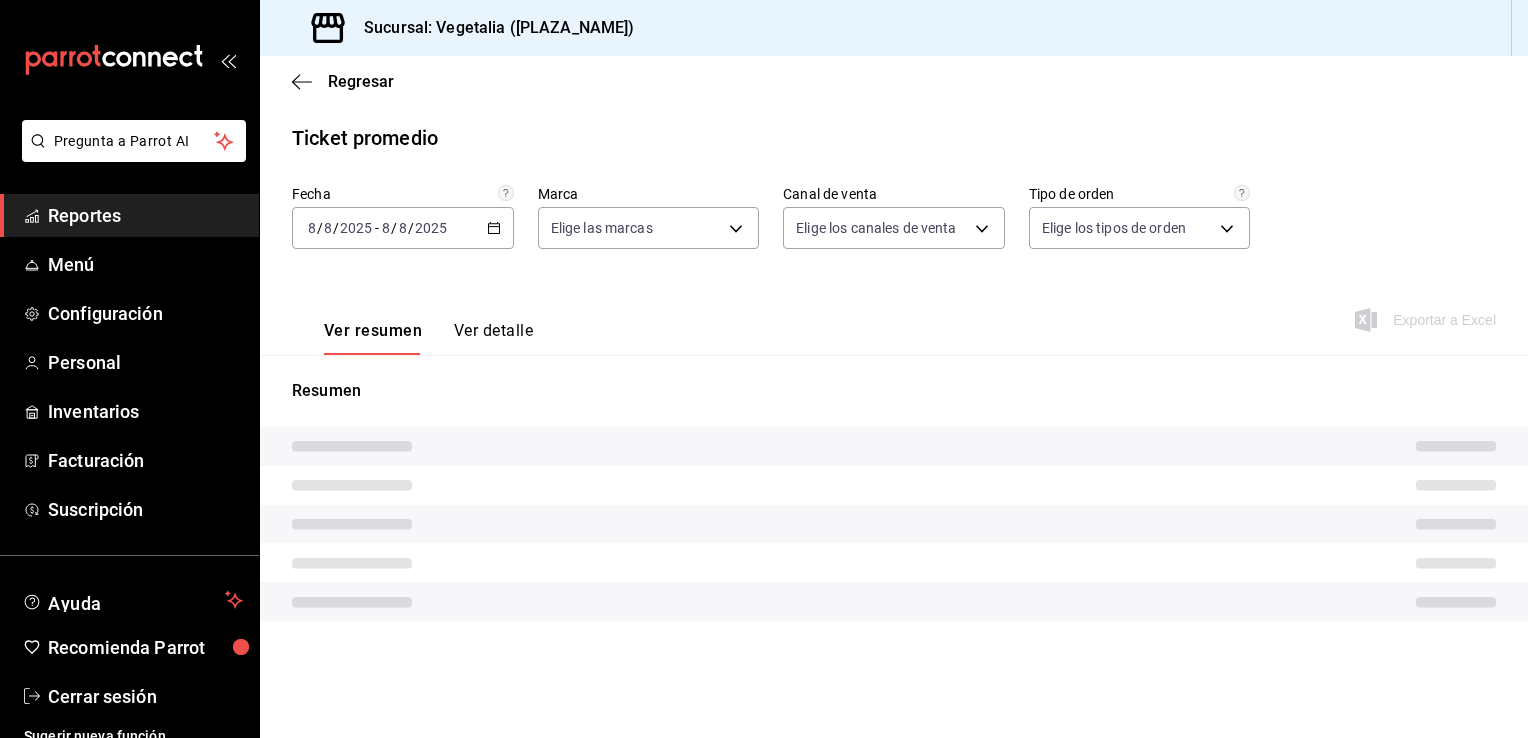 type on "6fc0fab6-dabb-47fd-aa86-78c547d42d02" 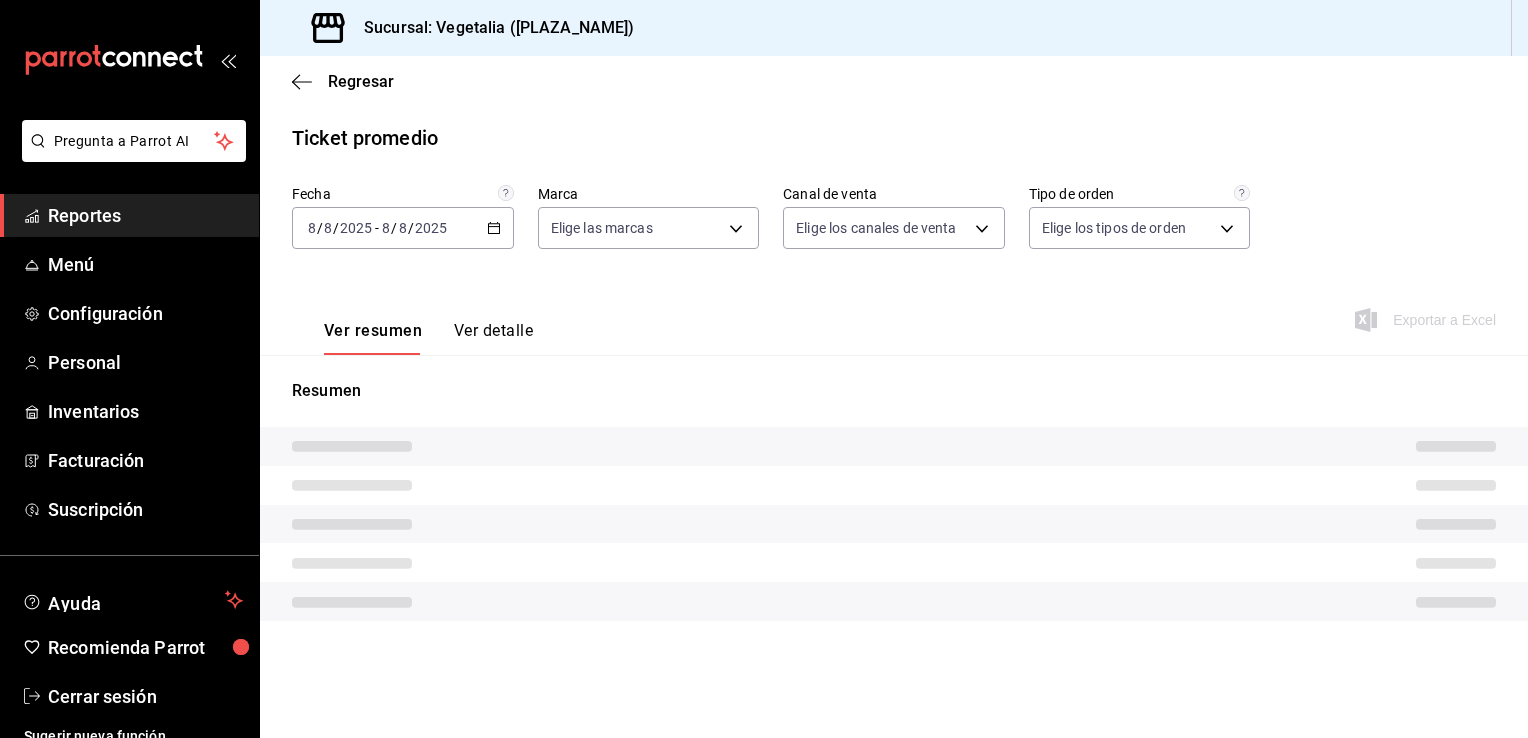 type on "EXTERNAL" 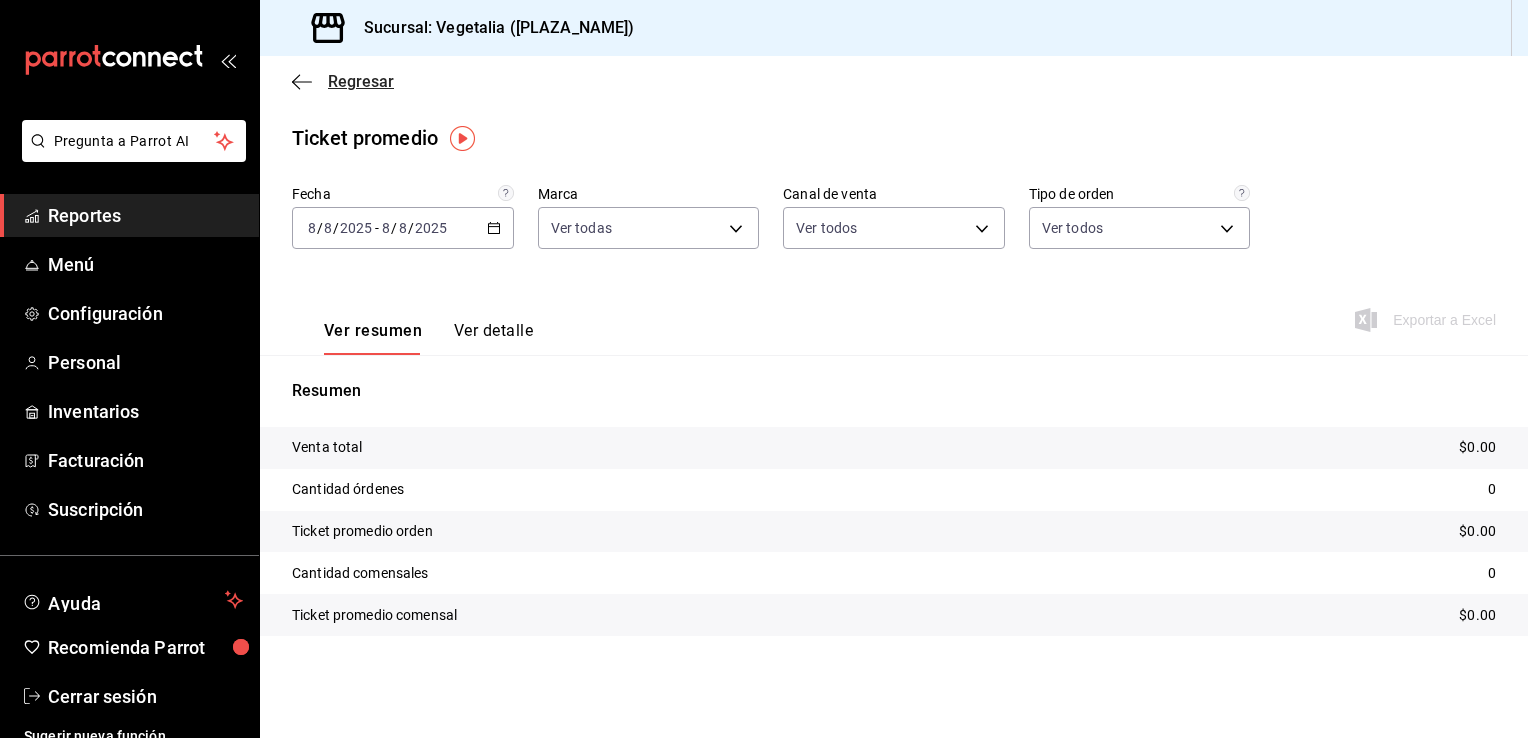 click 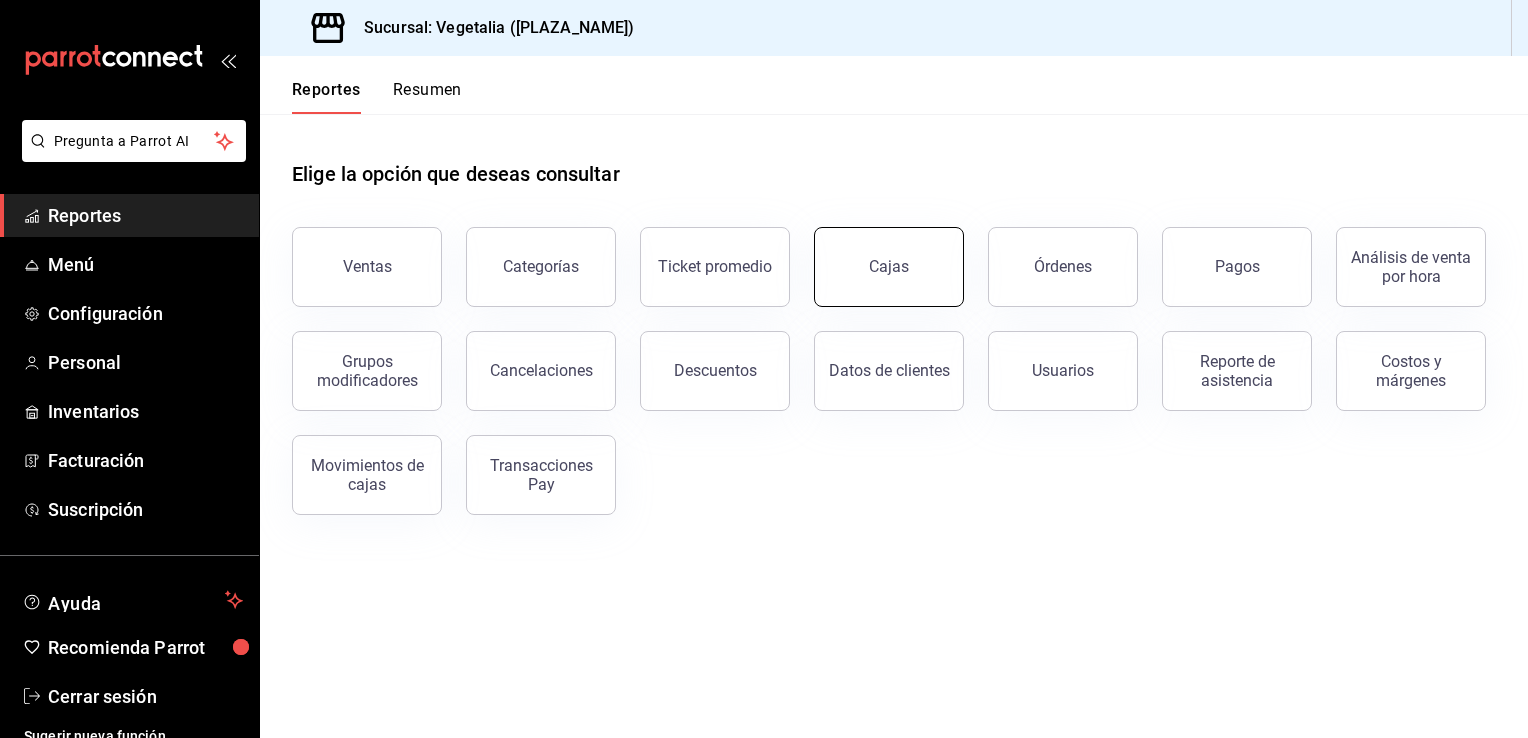 click on "Cajas" at bounding box center [889, 266] 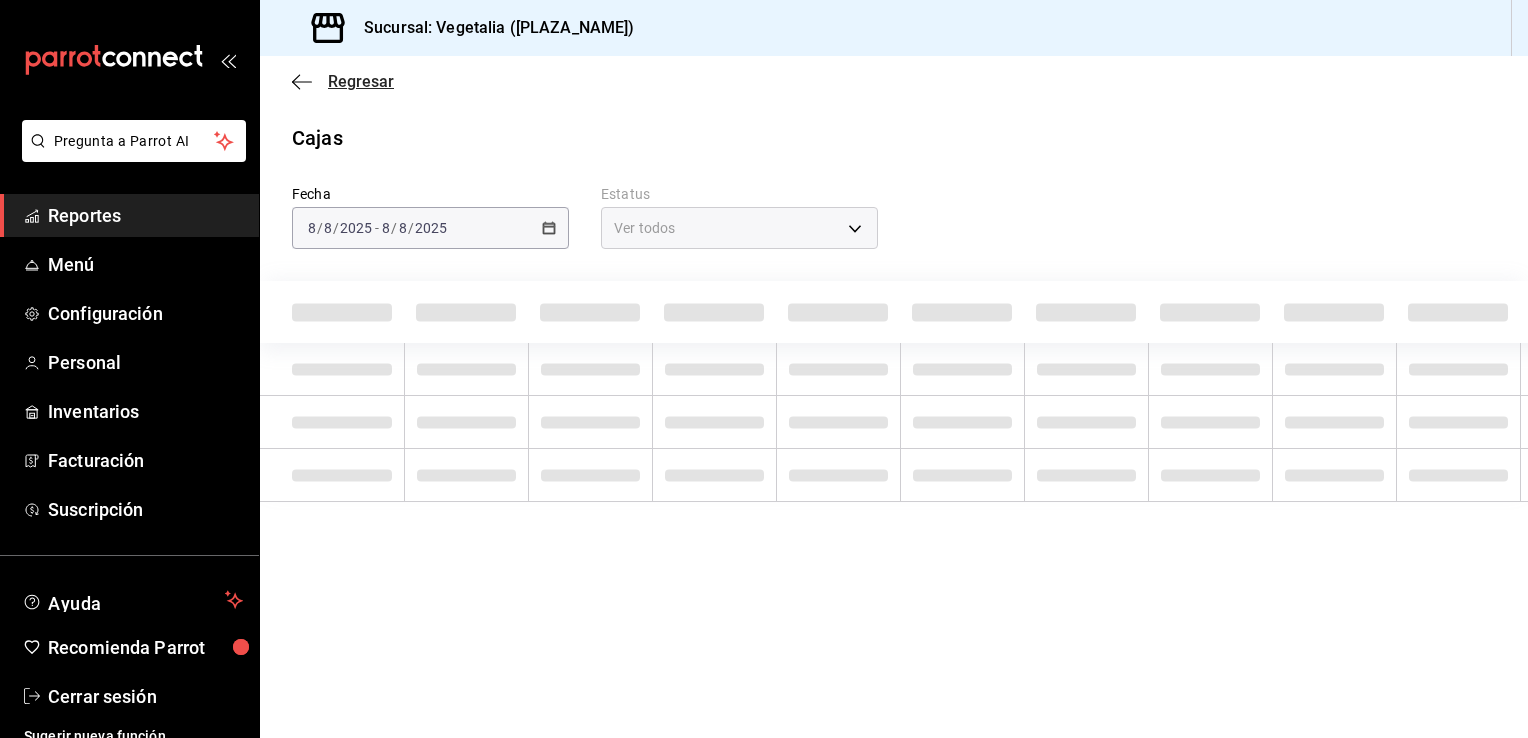 click 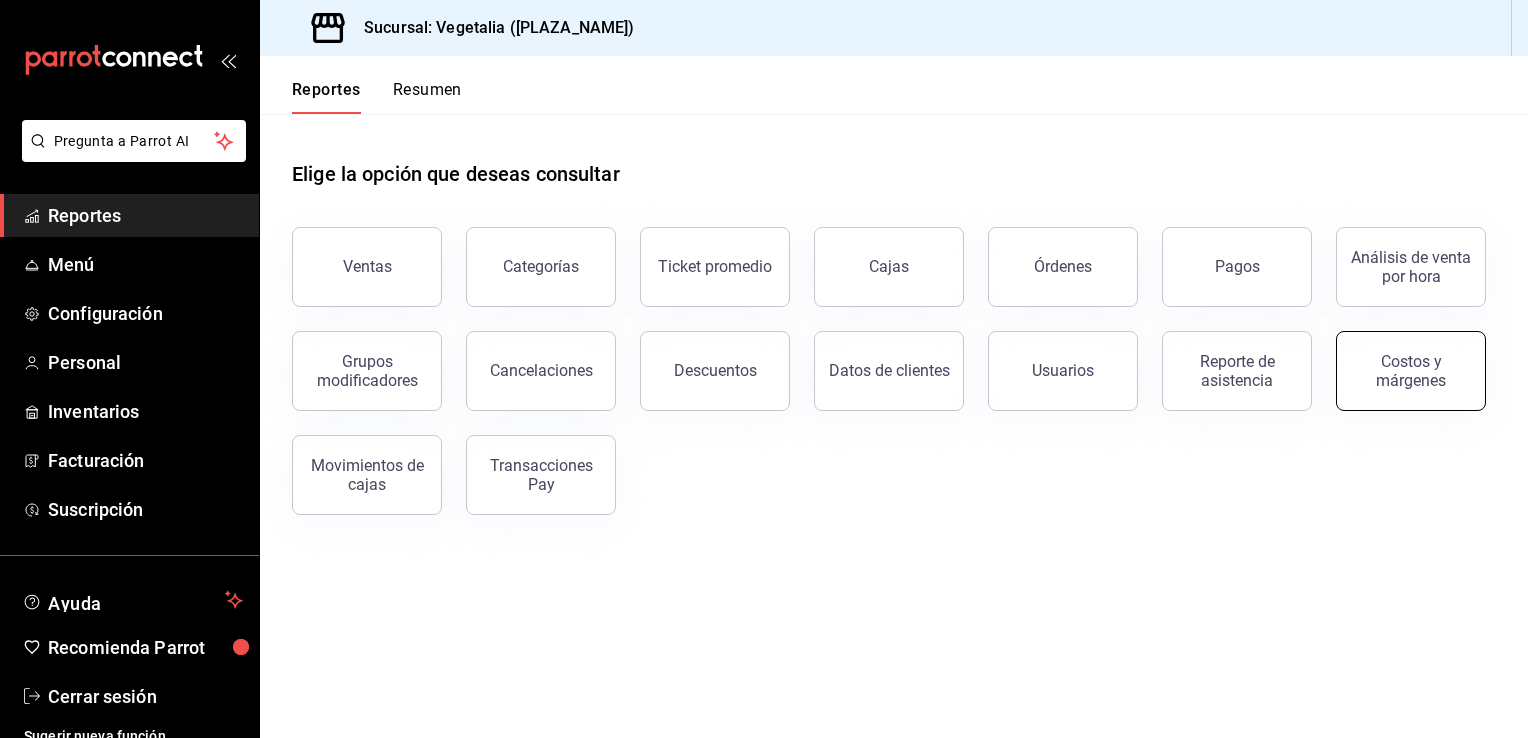 click on "Costos y márgenes" at bounding box center (1411, 371) 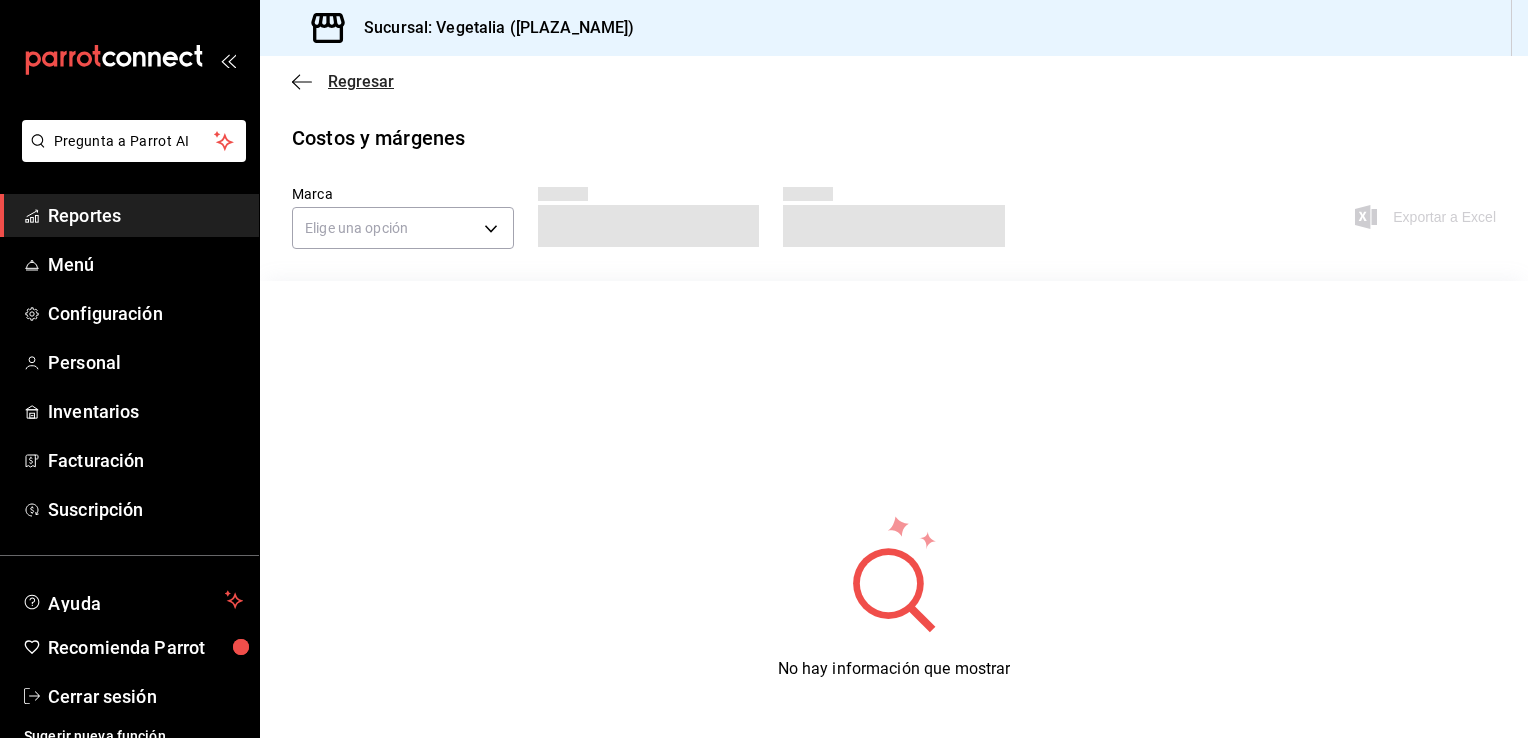 click 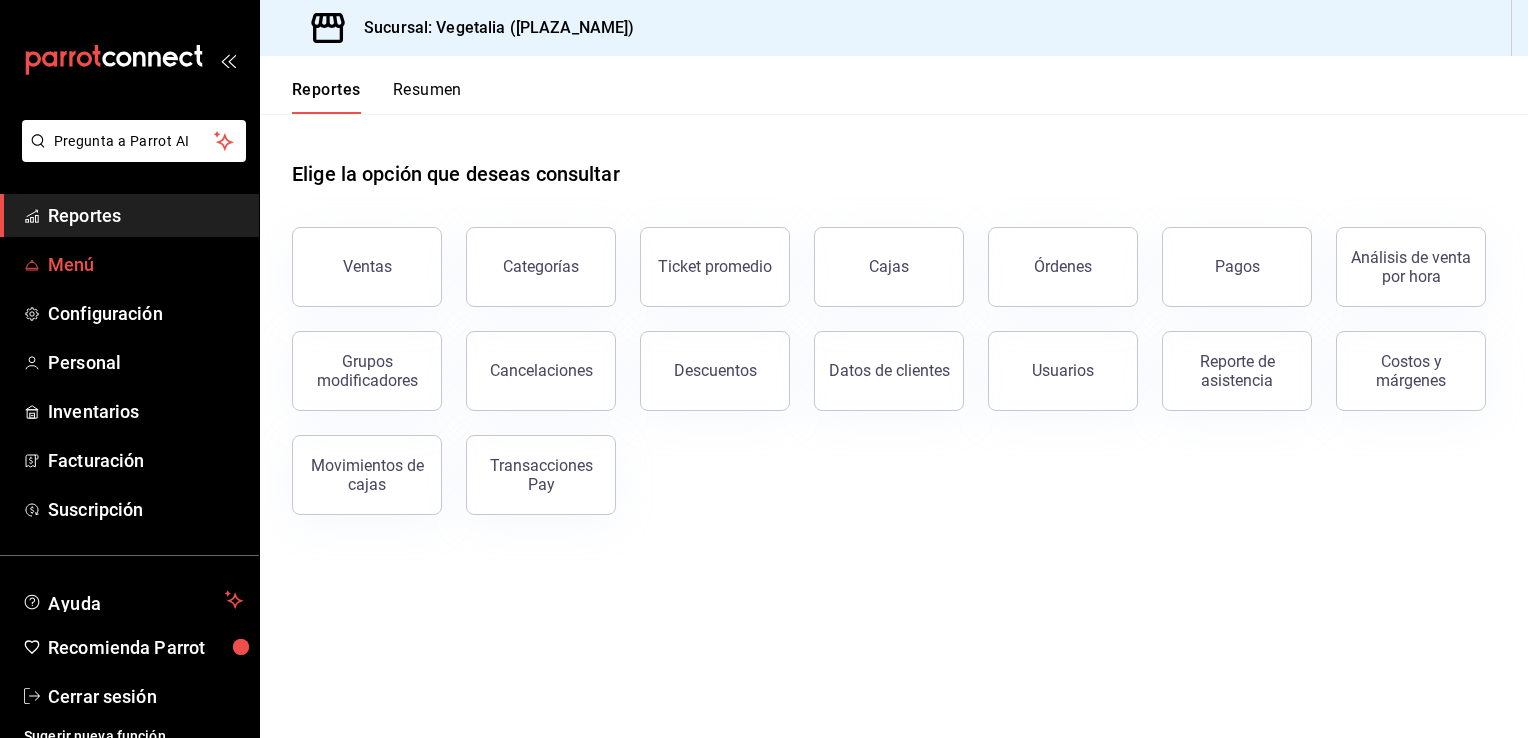 click on "Menú" at bounding box center (145, 264) 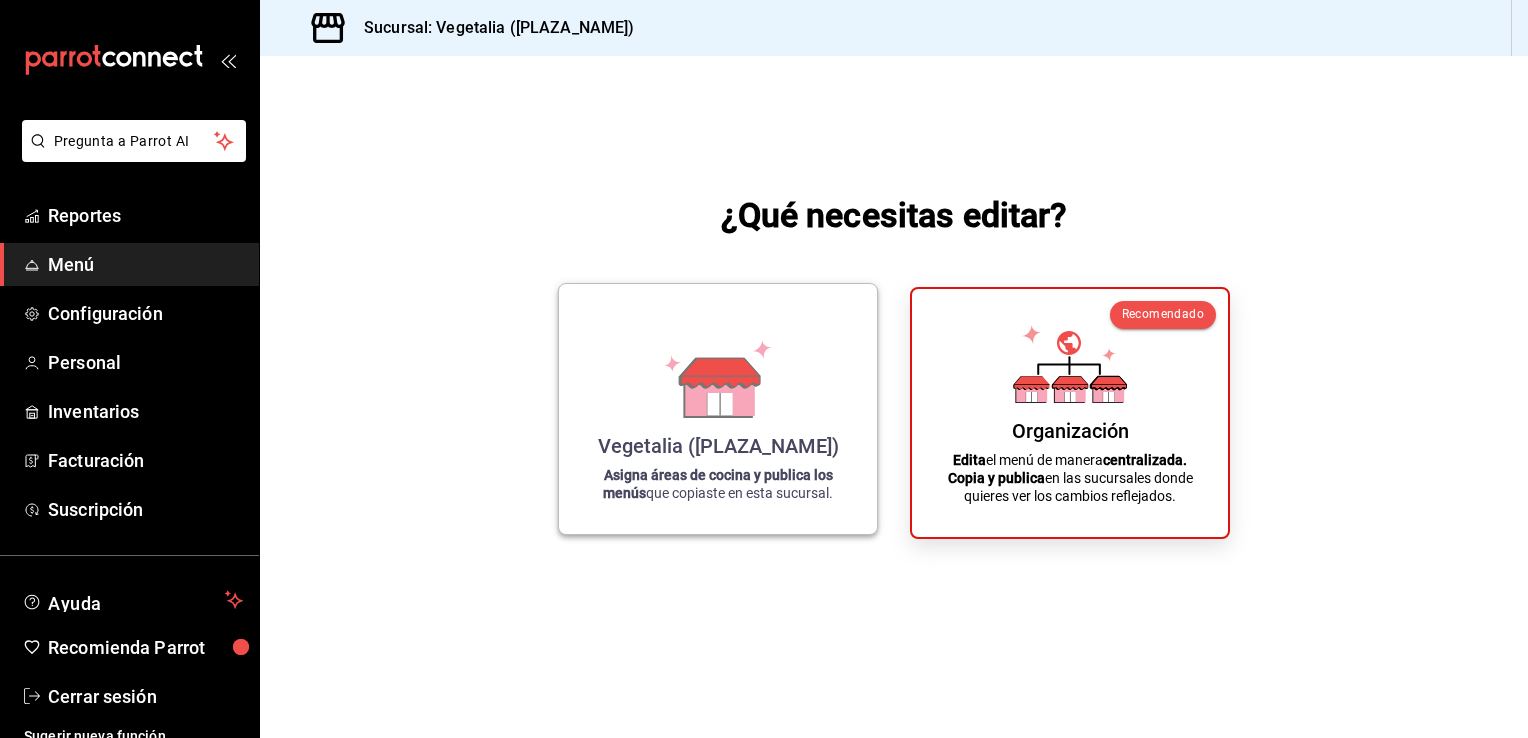 click 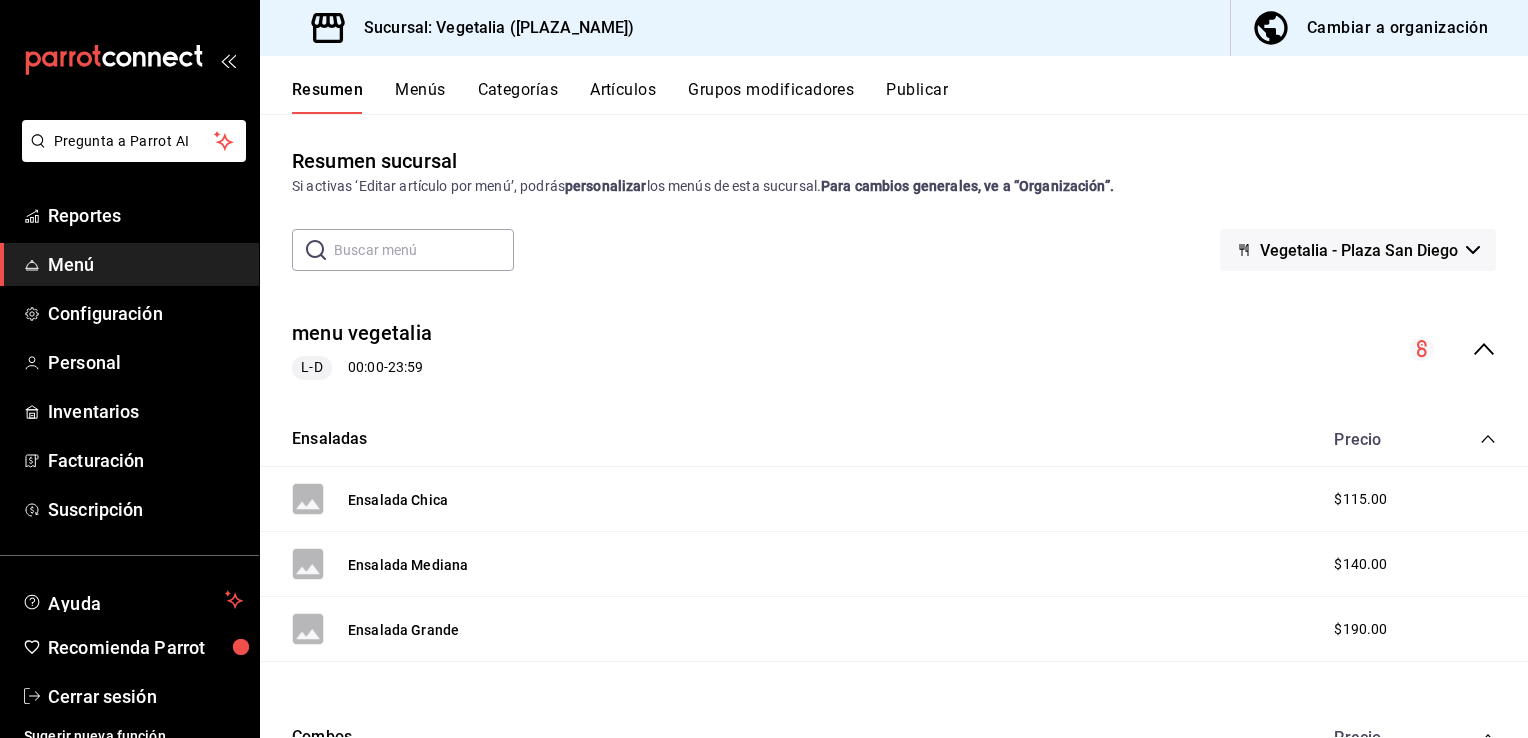 scroll, scrollTop: 382, scrollLeft: 0, axis: vertical 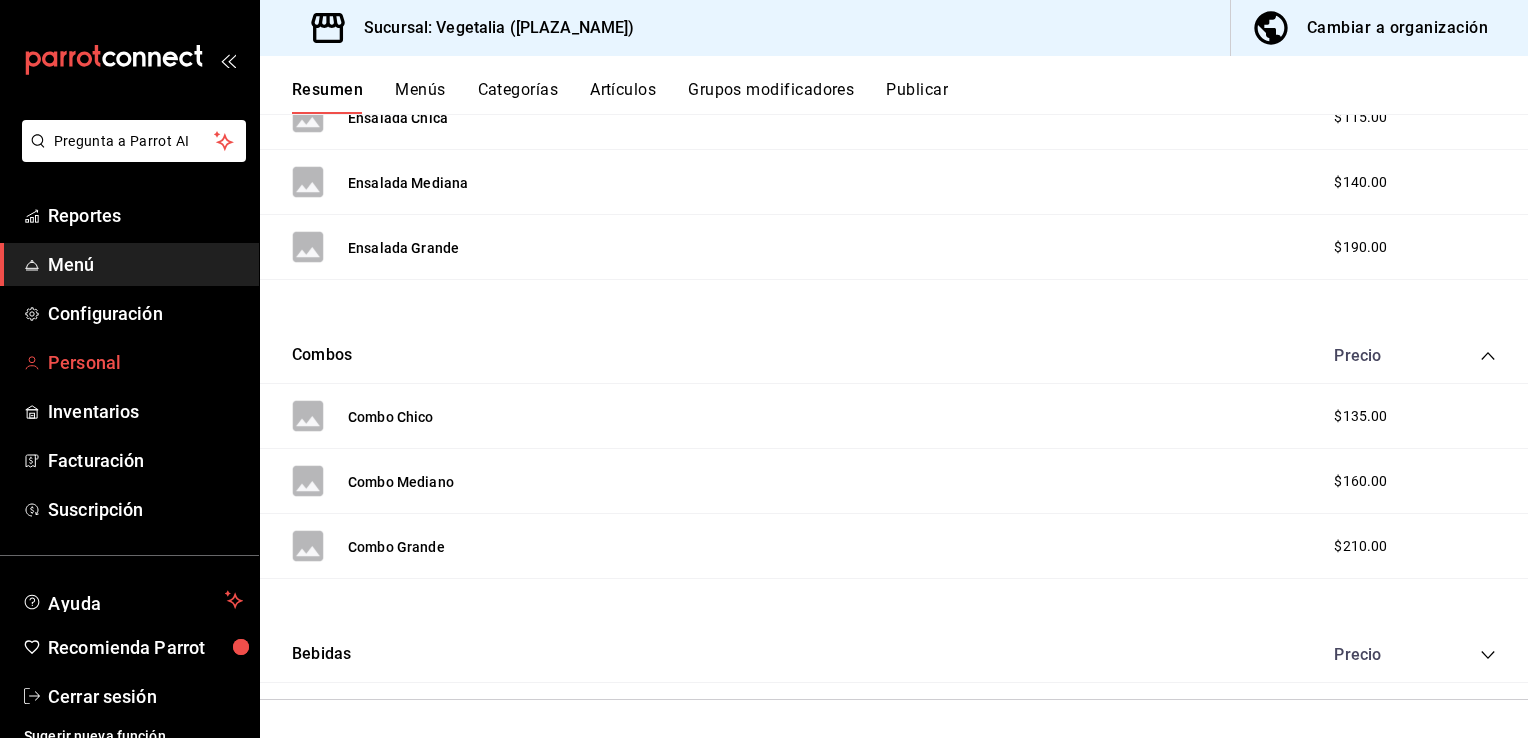 click on "Personal" at bounding box center (145, 362) 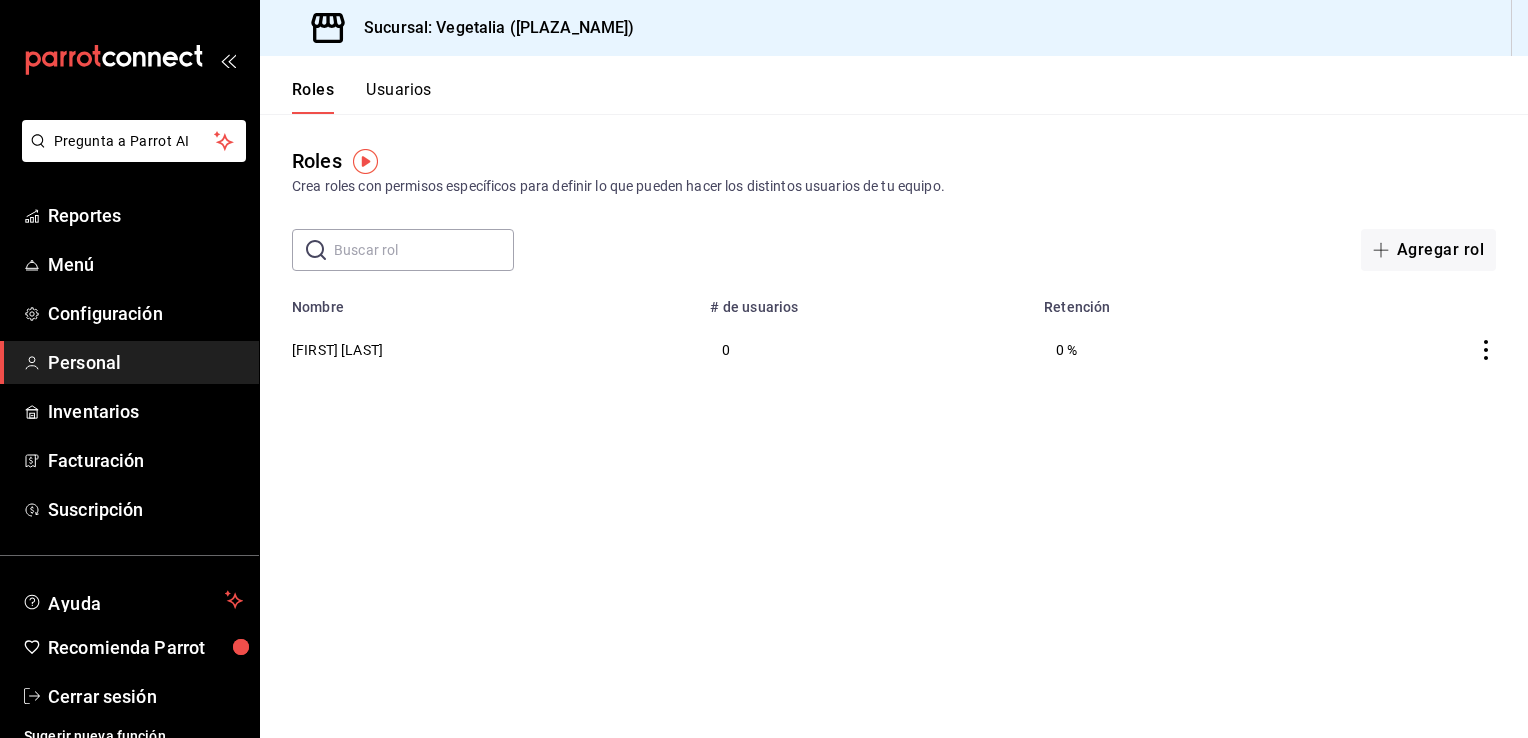 click at bounding box center [365, 161] 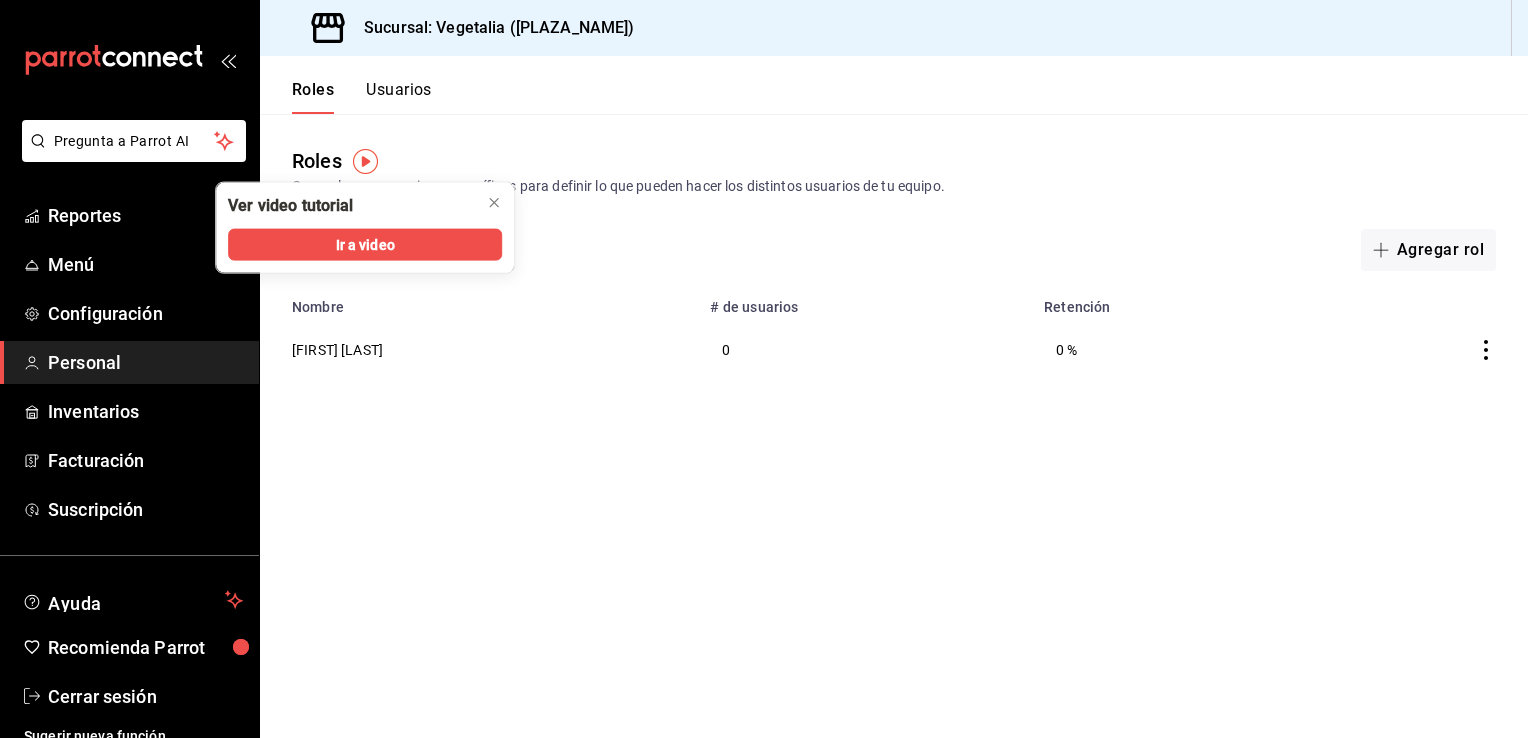 click on "Usuarios" at bounding box center (399, 97) 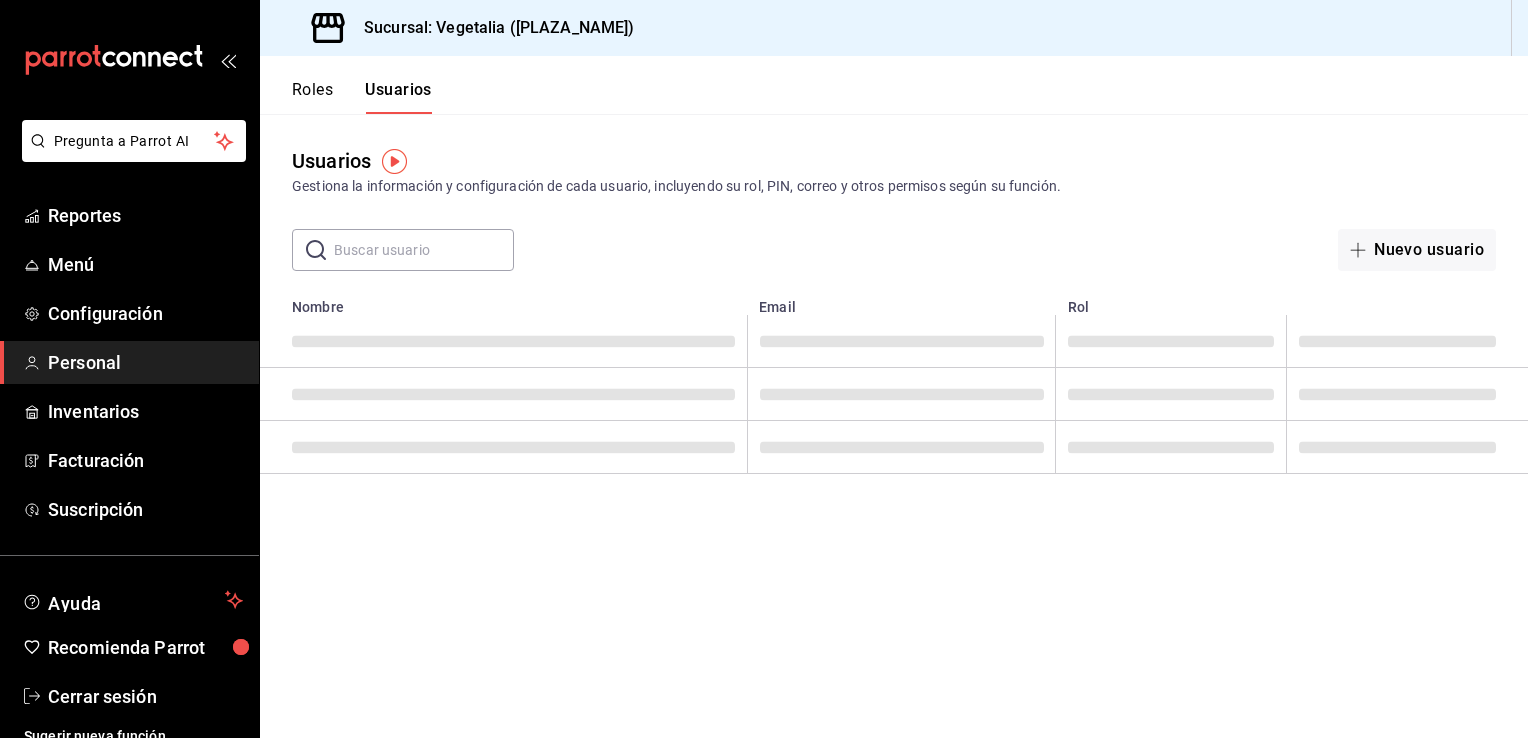 click on "Roles" at bounding box center [312, 97] 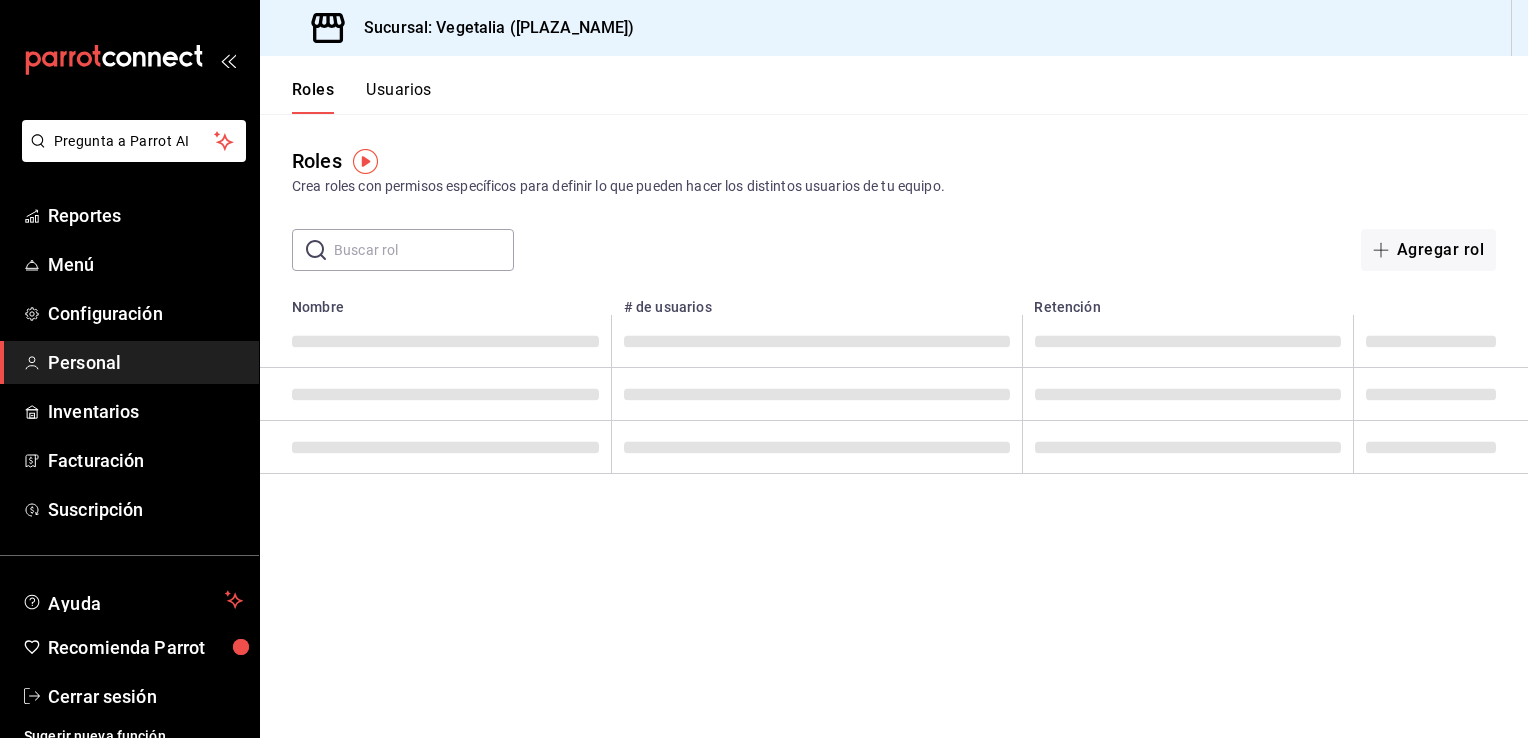 click on "Roles" at bounding box center [313, 97] 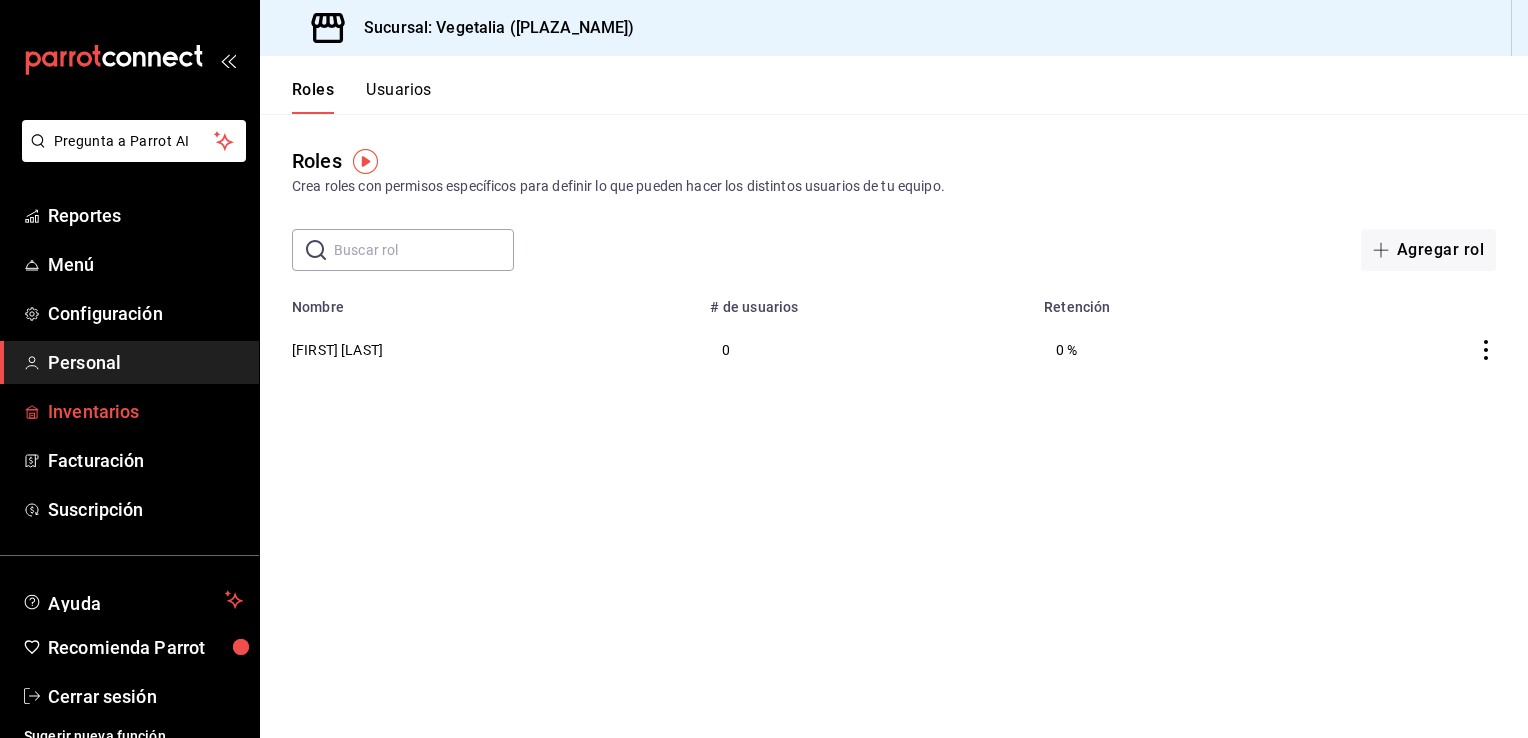 click on "Inventarios" at bounding box center [145, 411] 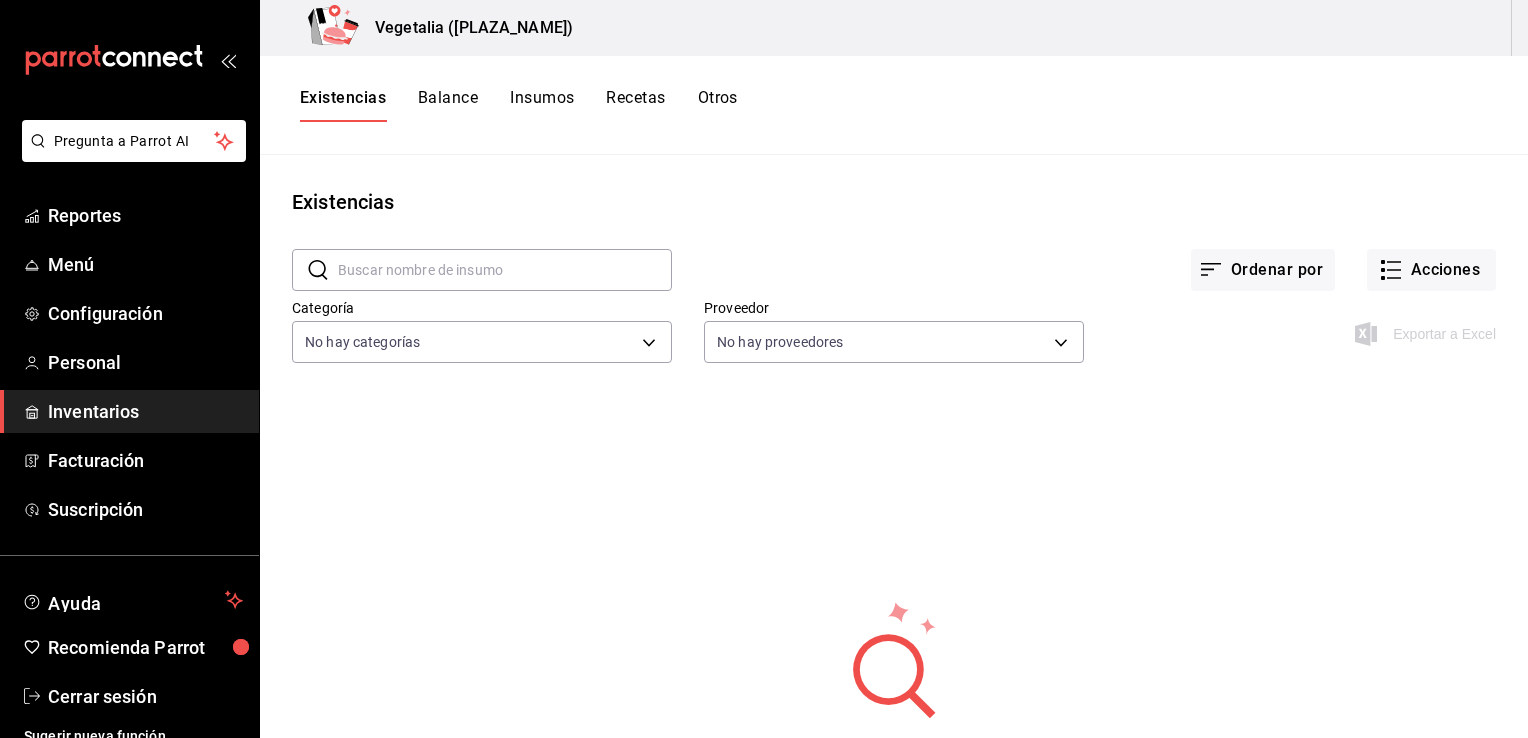 click on "Balance" at bounding box center (448, 105) 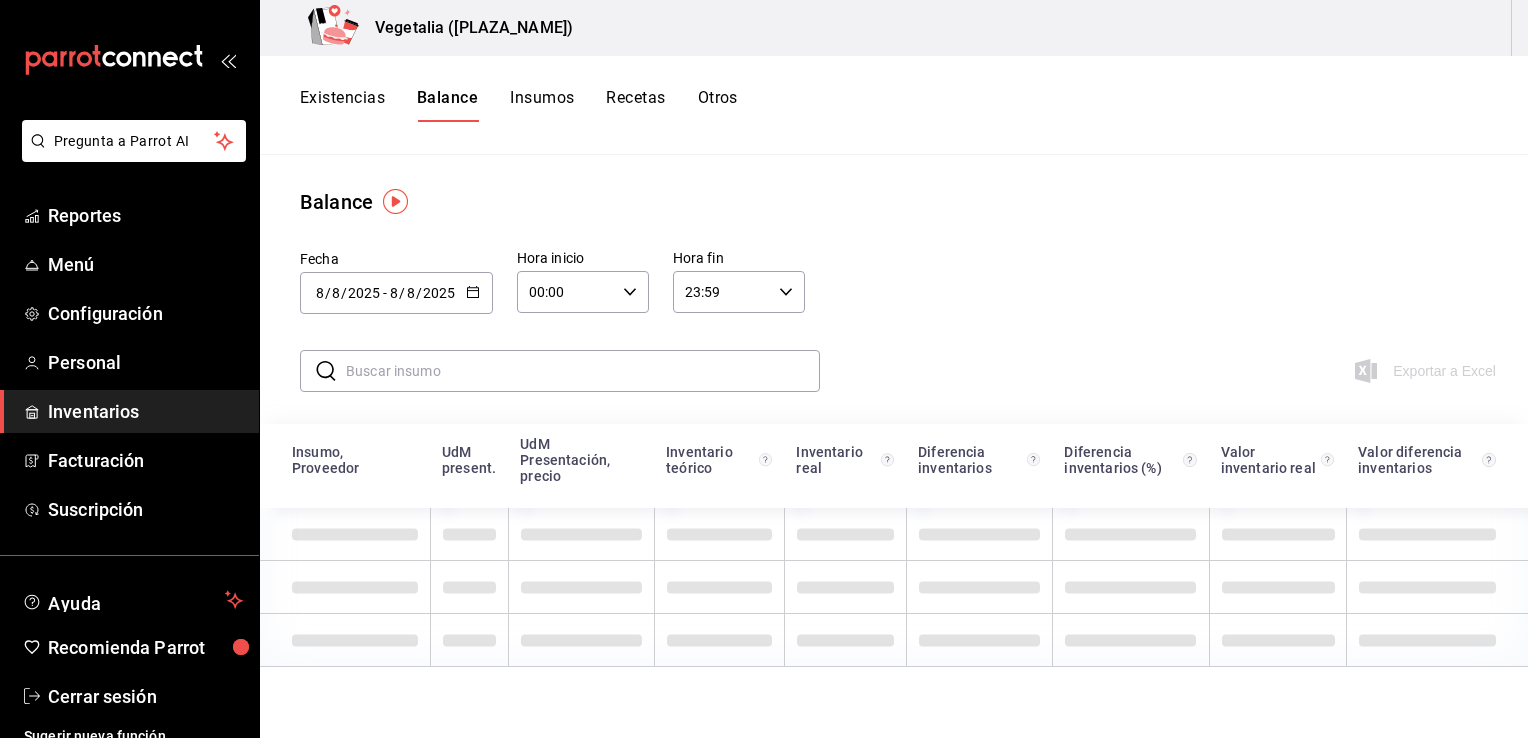 click on "Existencias" at bounding box center (342, 105) 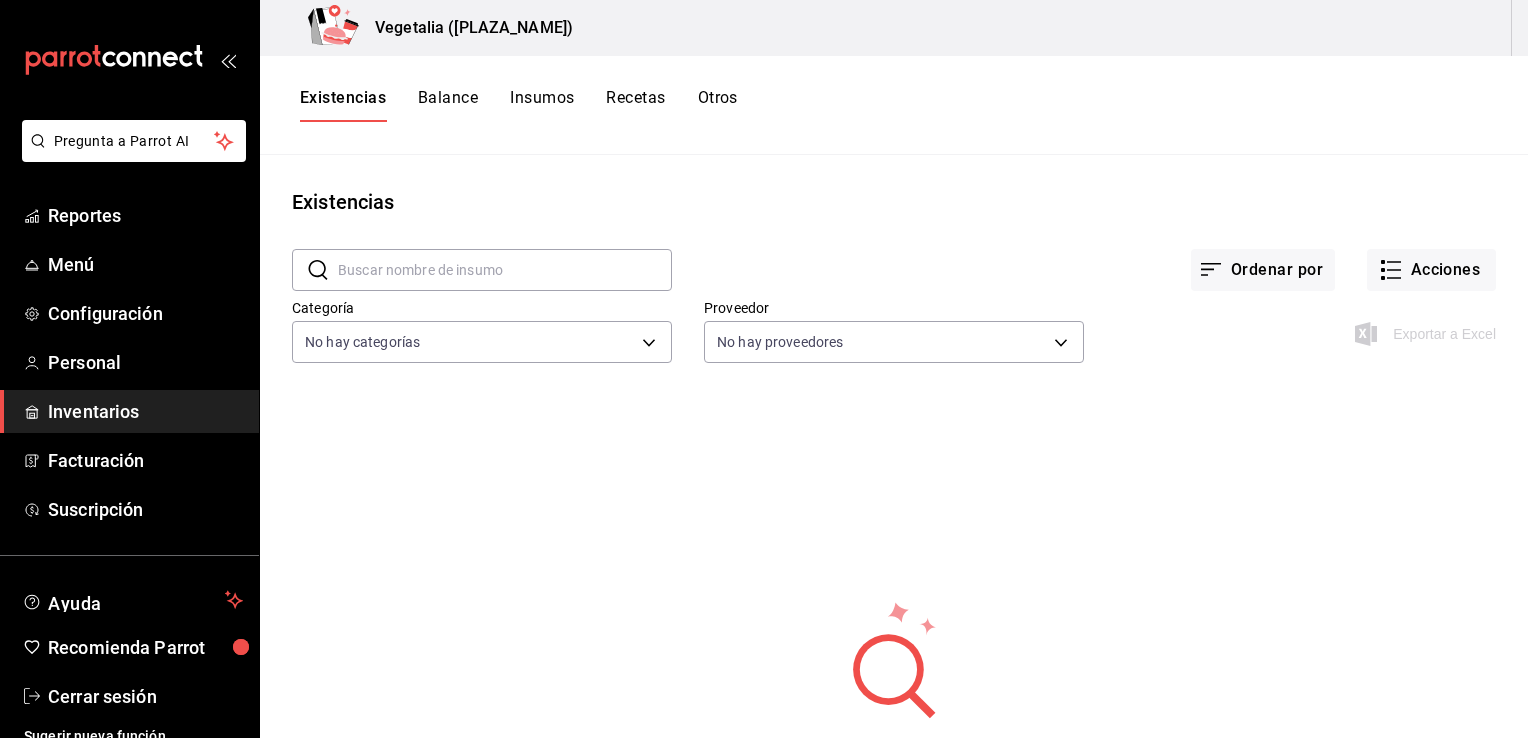 click on "Balance" at bounding box center [448, 105] 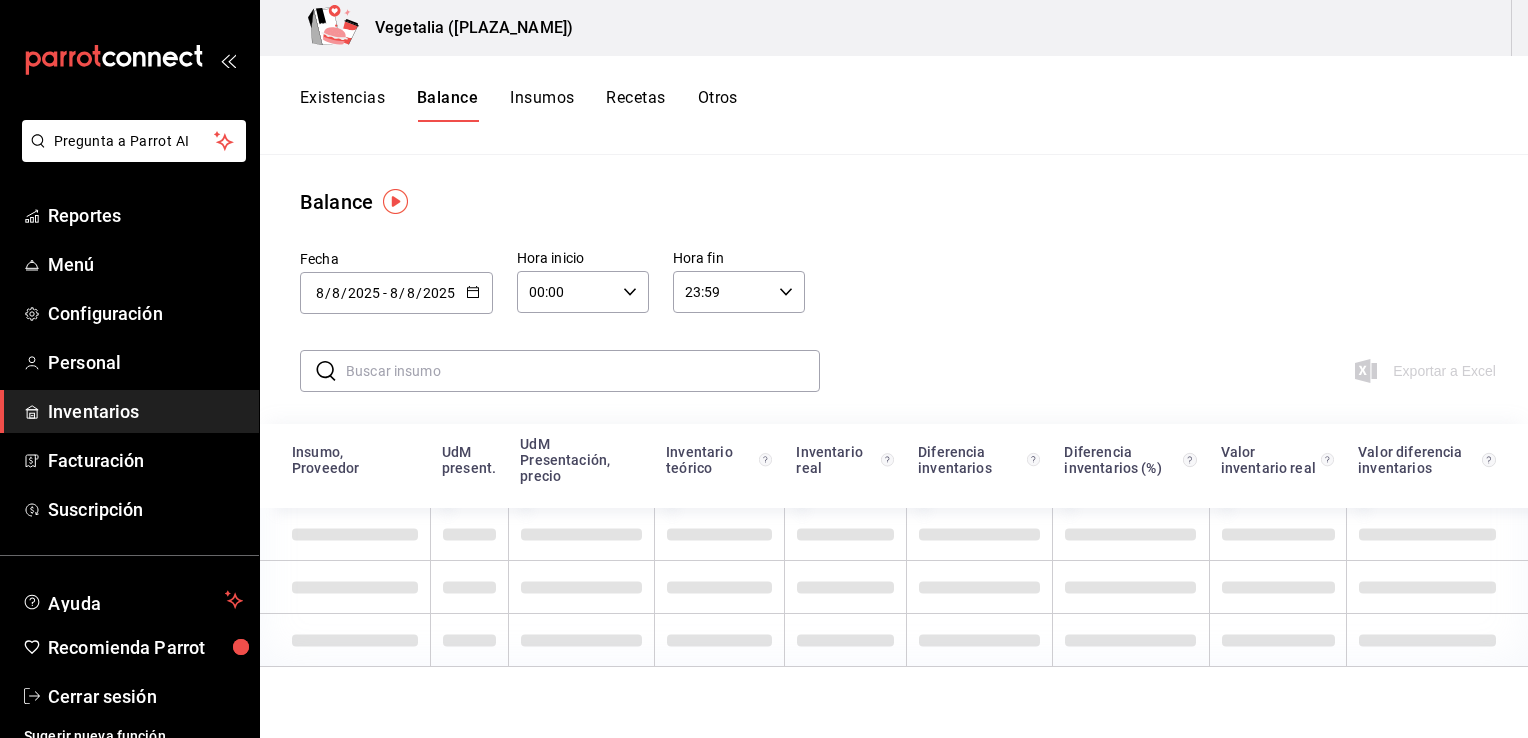 click on "Insumos" at bounding box center [542, 105] 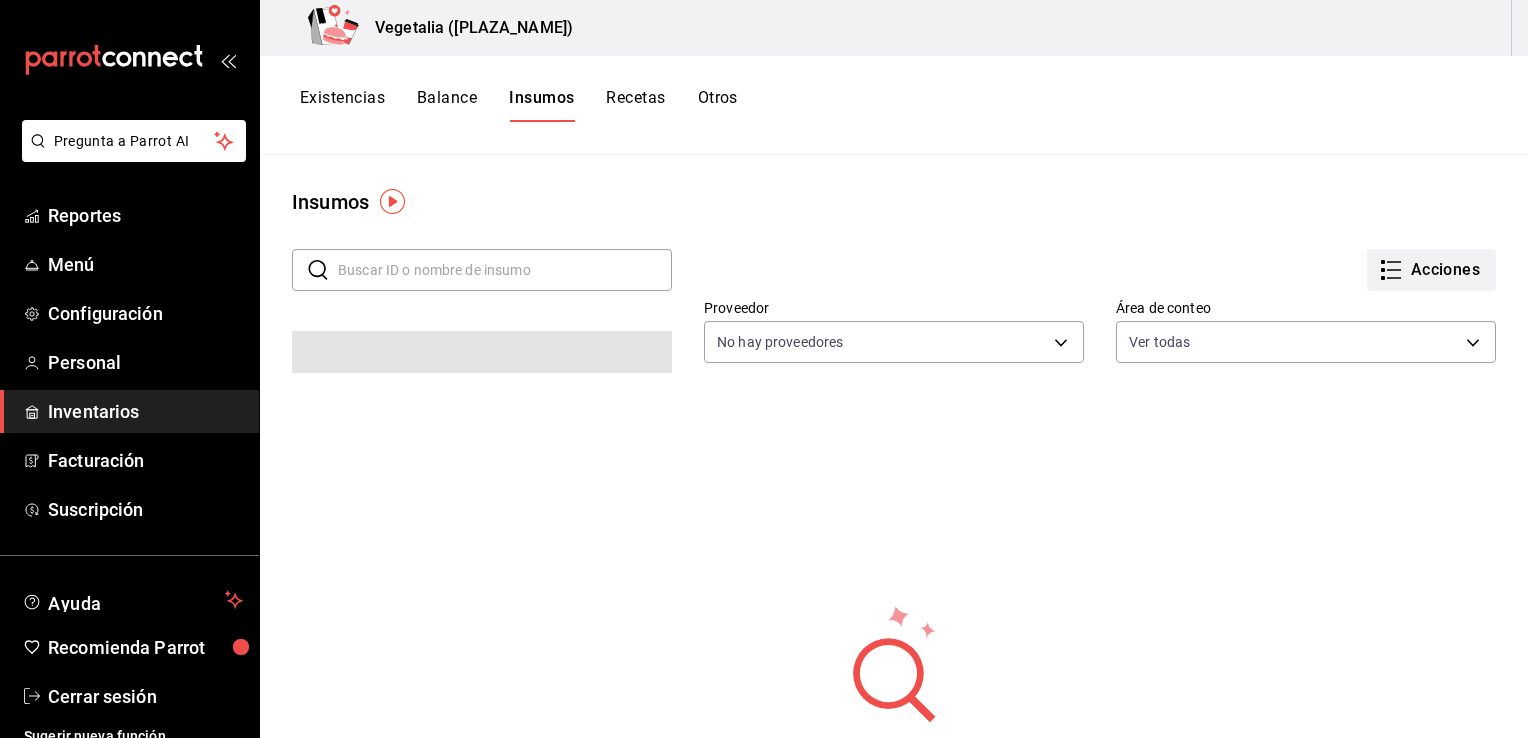 click 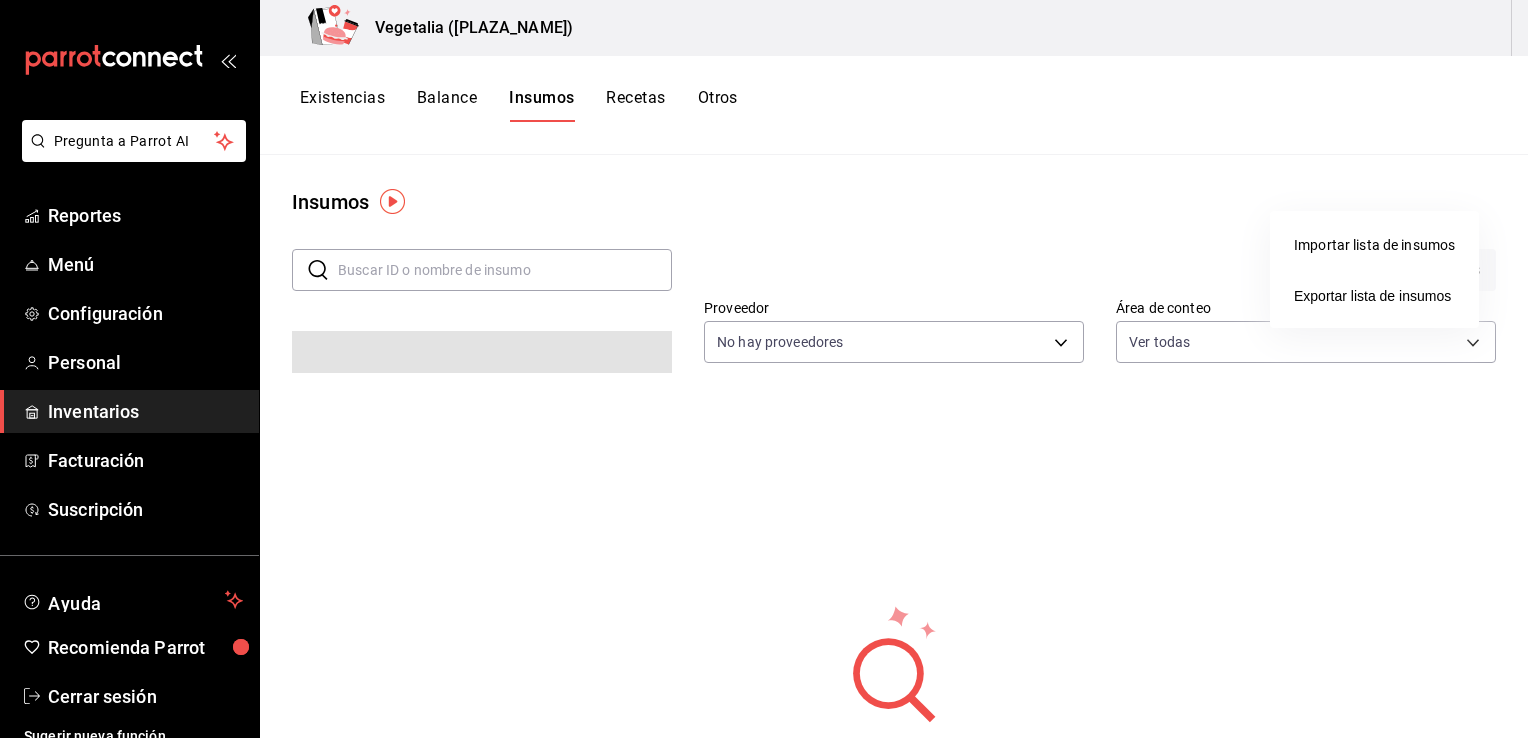 click on "Importar lista de insumos" at bounding box center [1374, 245] 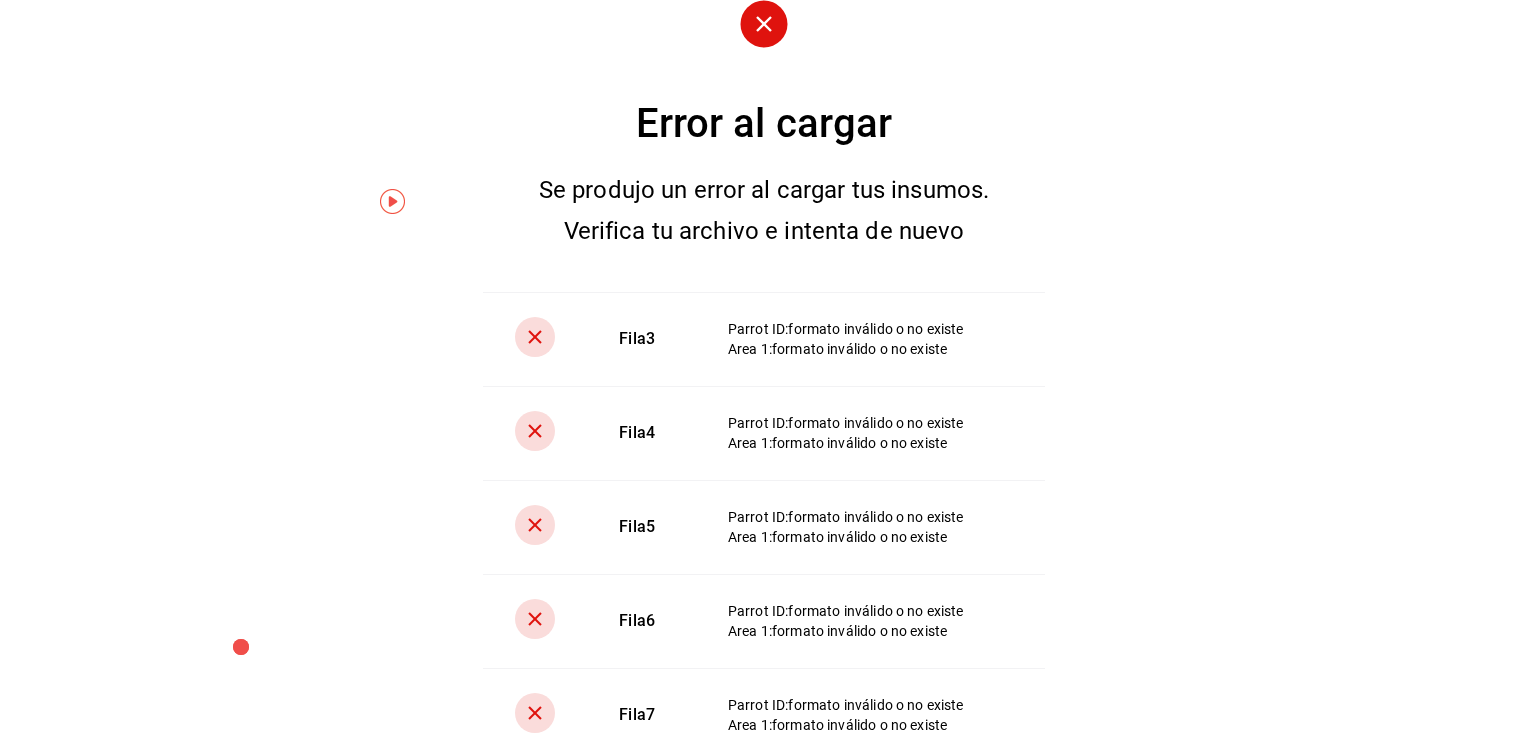 click 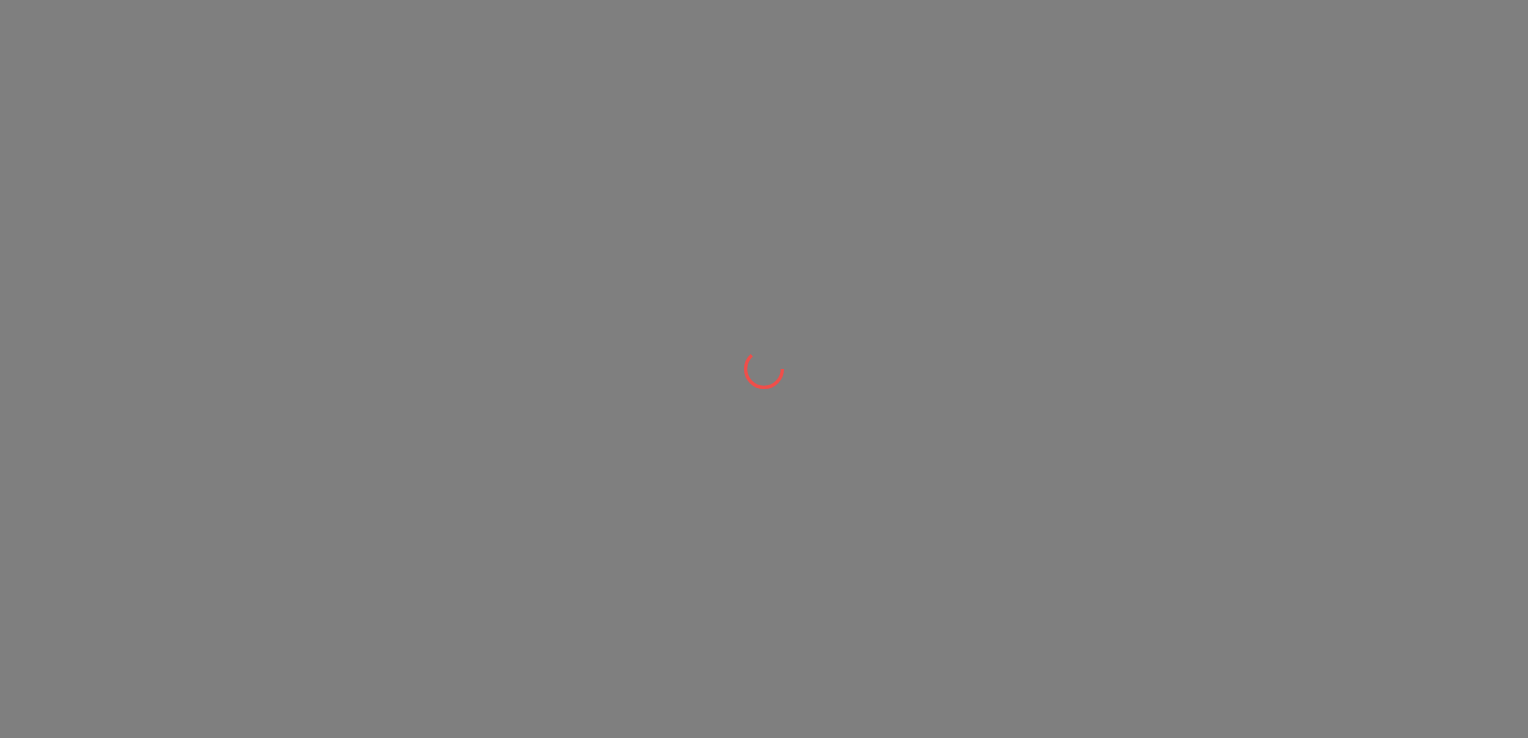 scroll, scrollTop: 0, scrollLeft: 0, axis: both 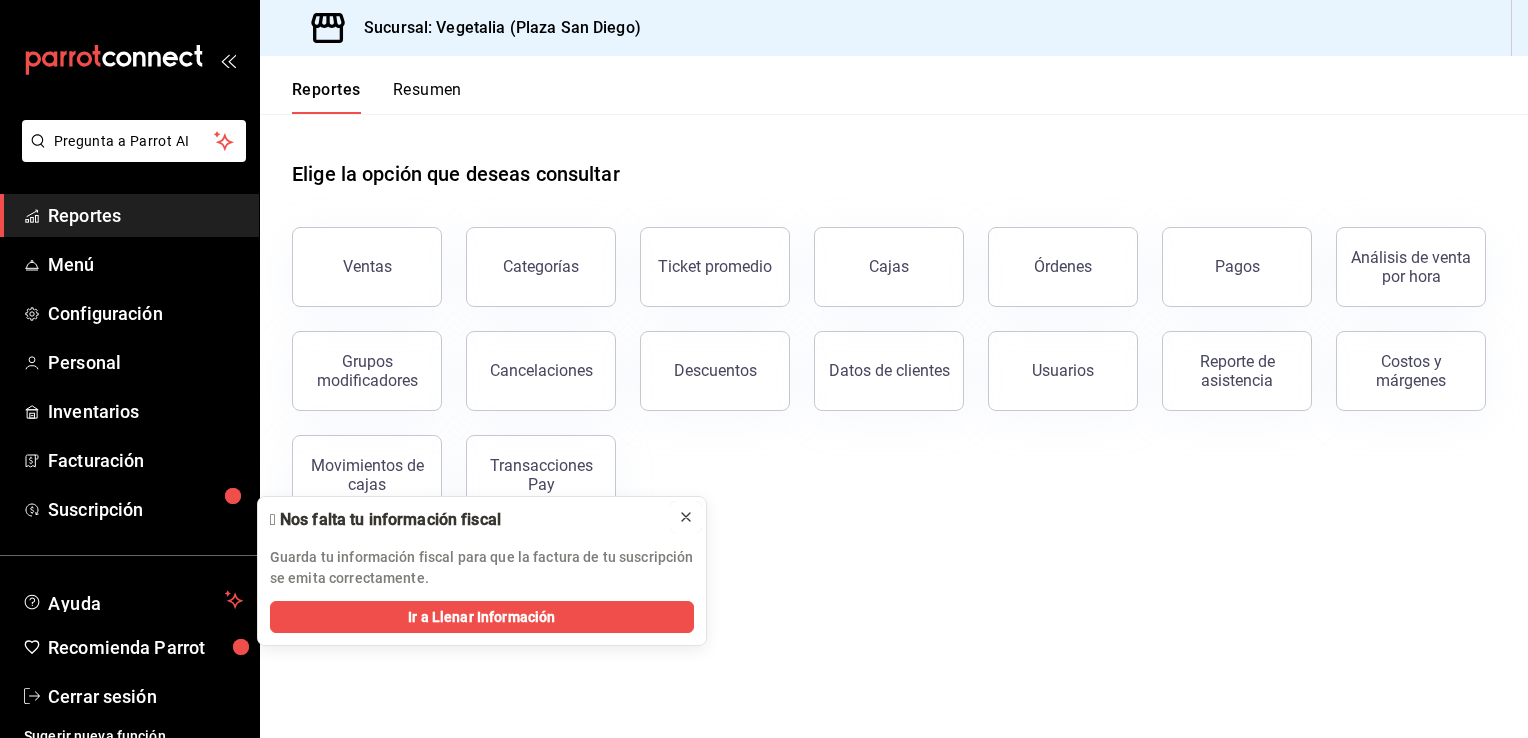click 